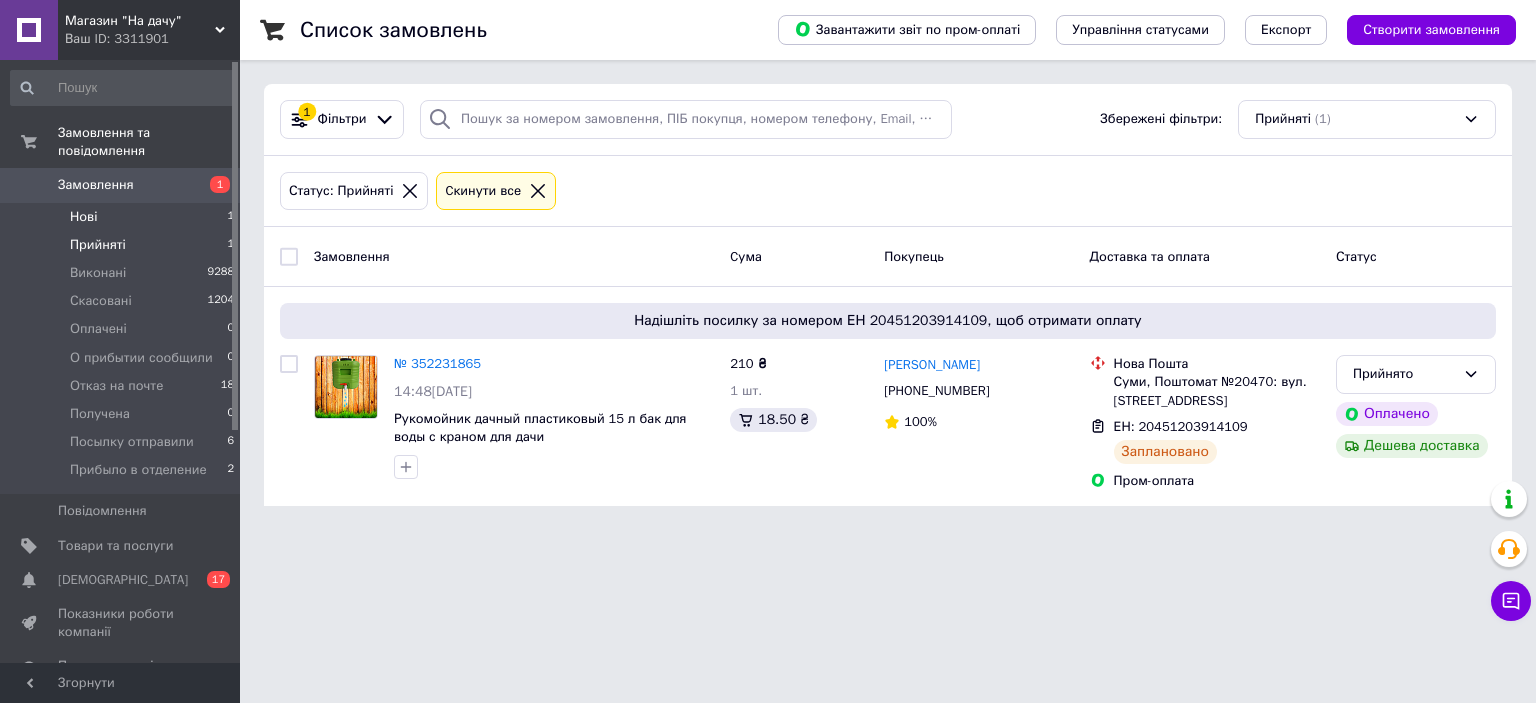 scroll, scrollTop: 0, scrollLeft: 0, axis: both 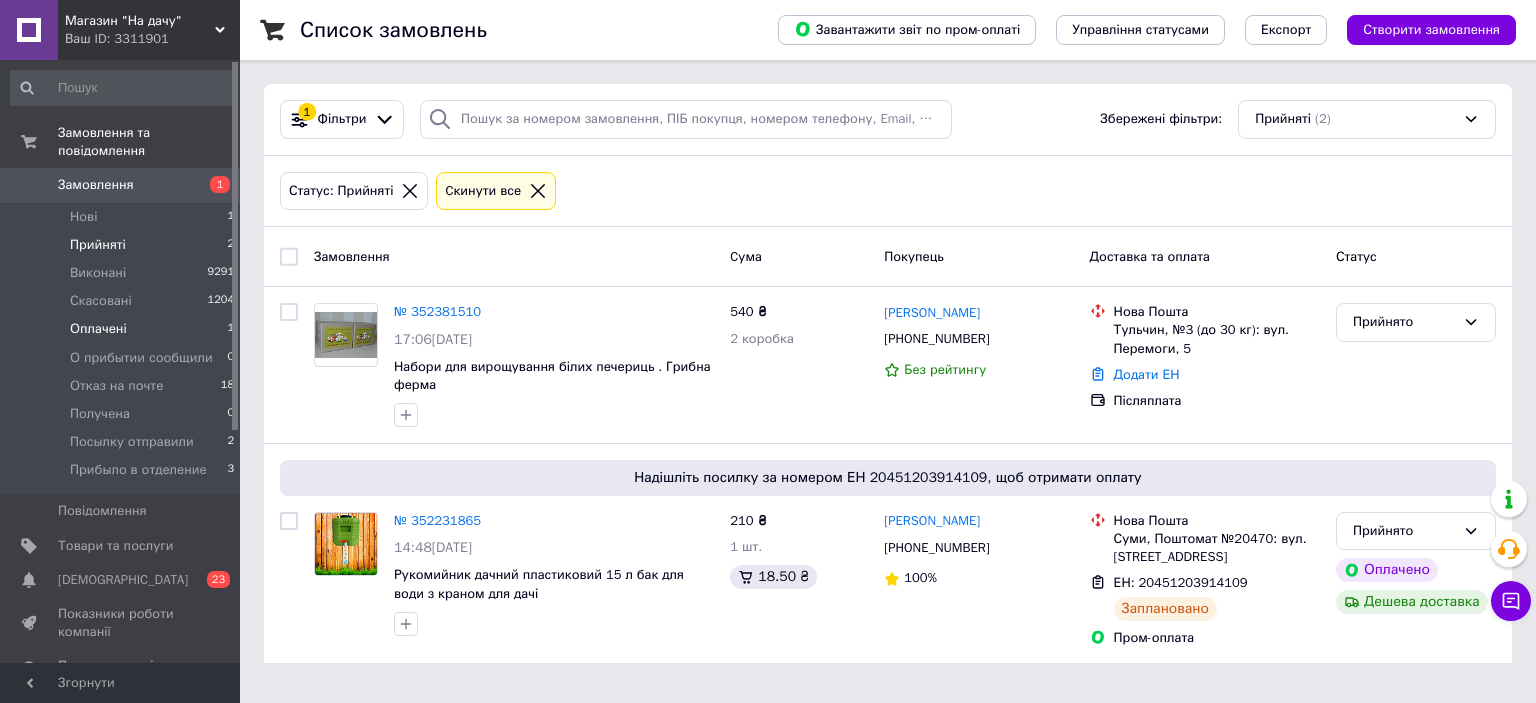 click on "Оплачені" at bounding box center [98, 329] 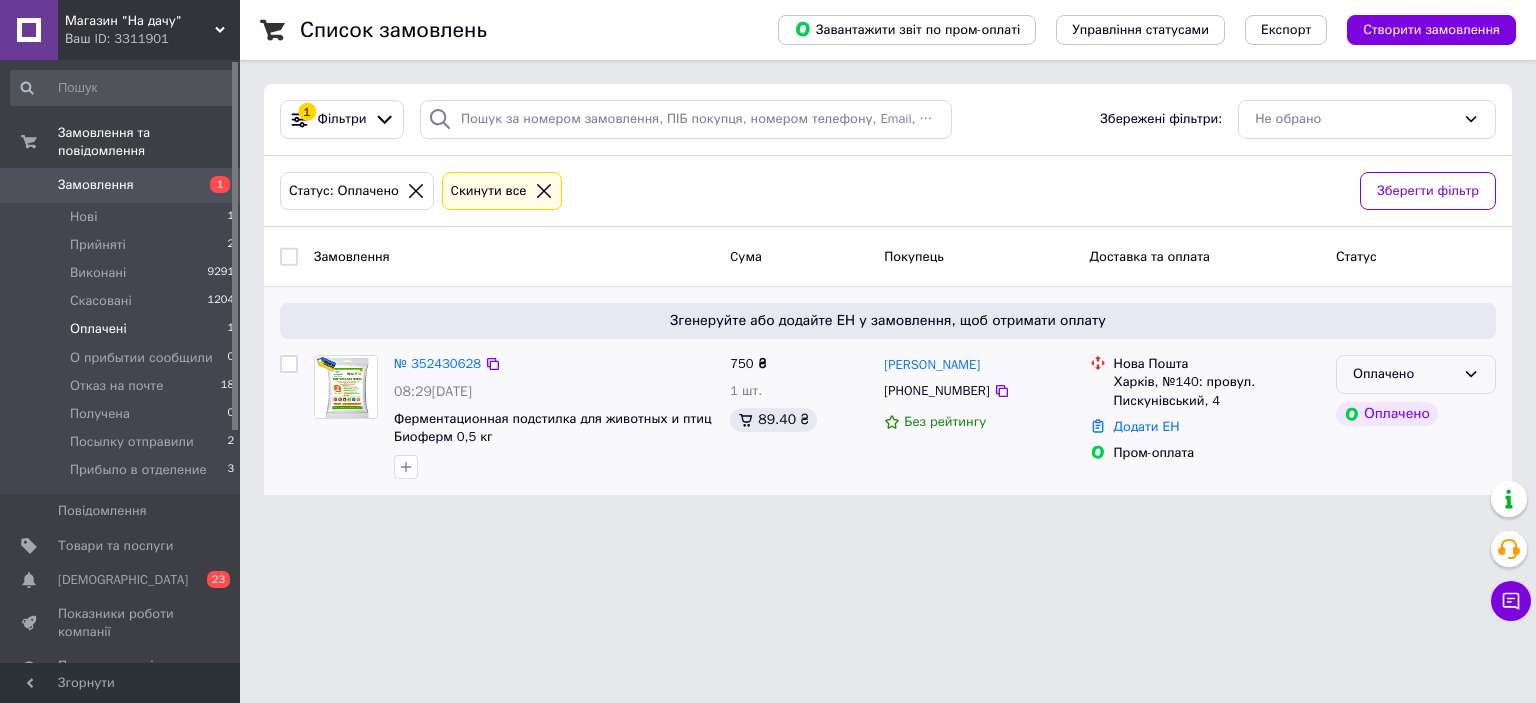 click 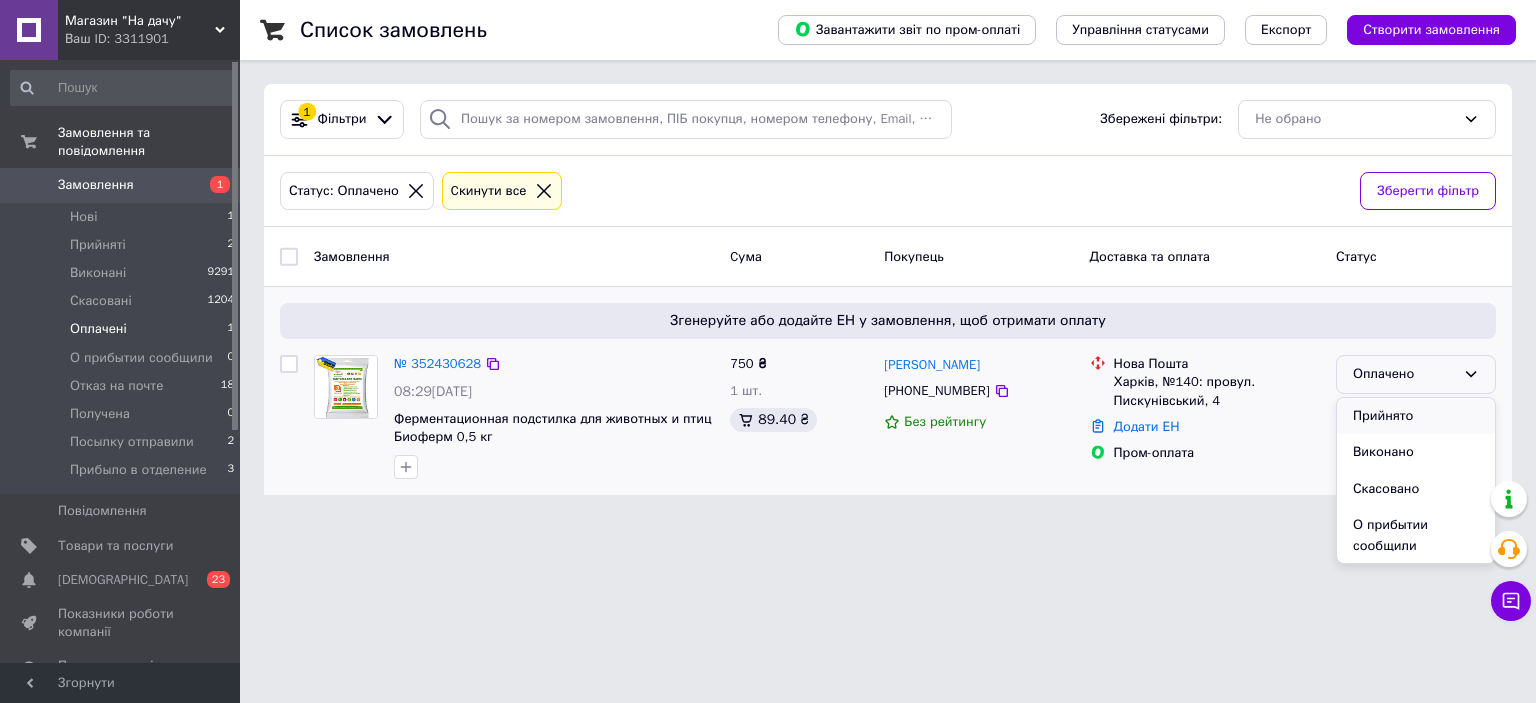 click on "Прийнято" at bounding box center (1416, 416) 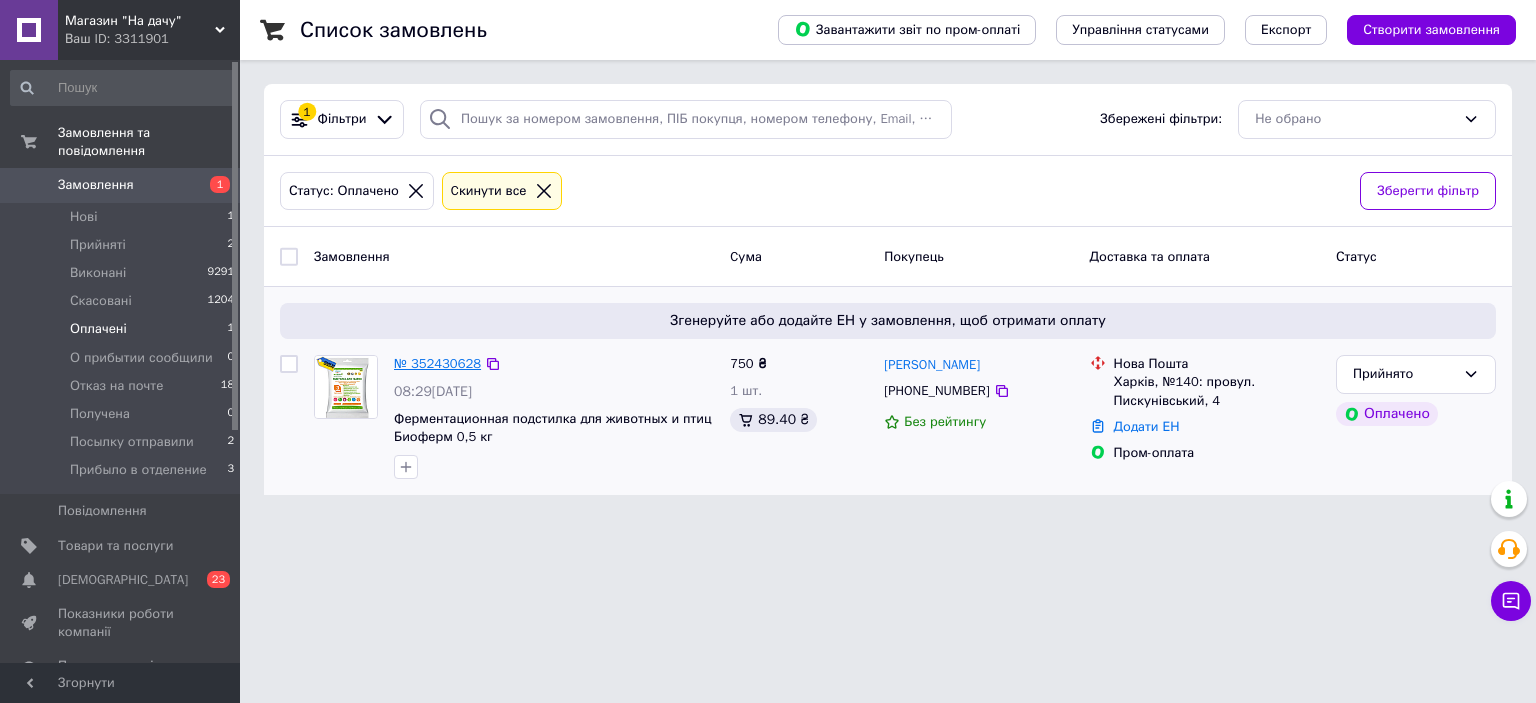 click on "№ 352430628" at bounding box center [437, 363] 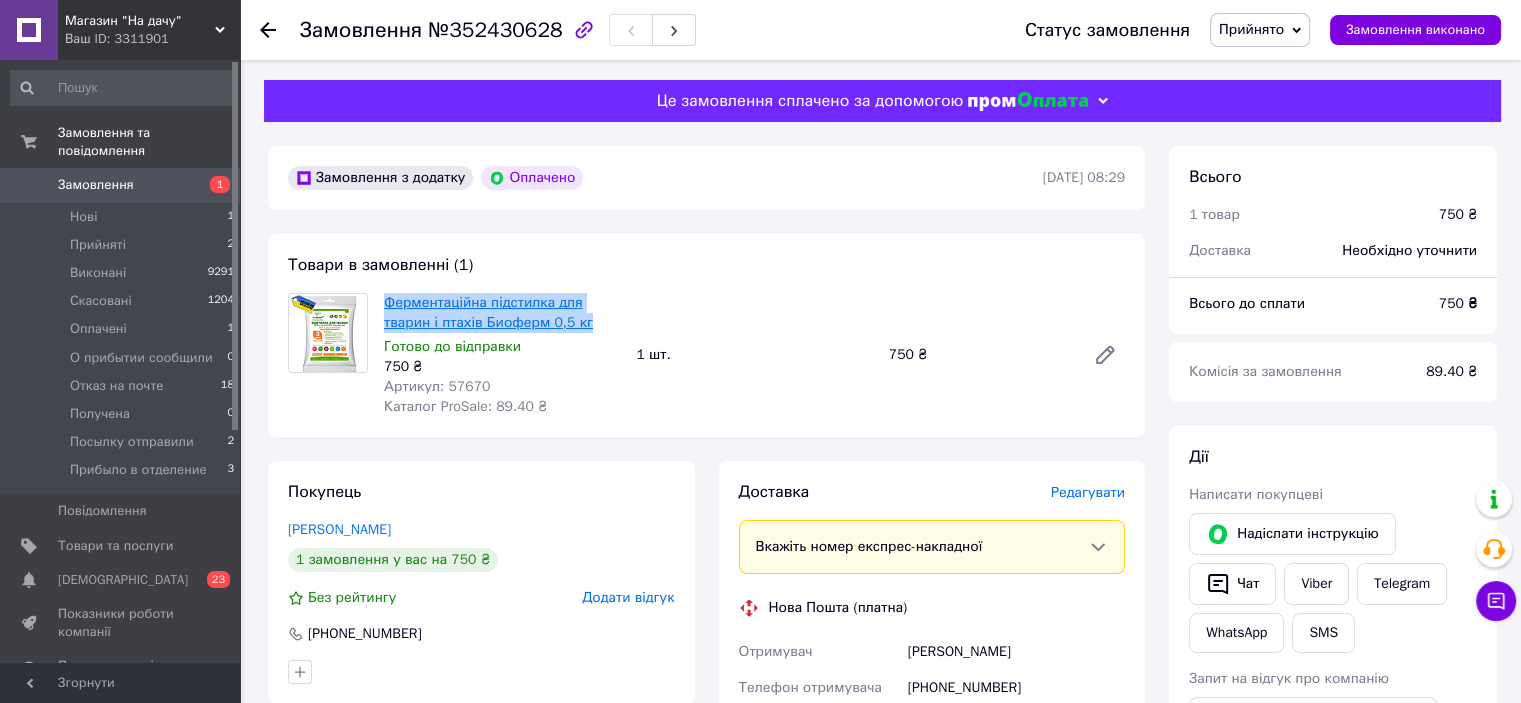 drag, startPoint x: 596, startPoint y: 323, endPoint x: 388, endPoint y: 308, distance: 208.54016 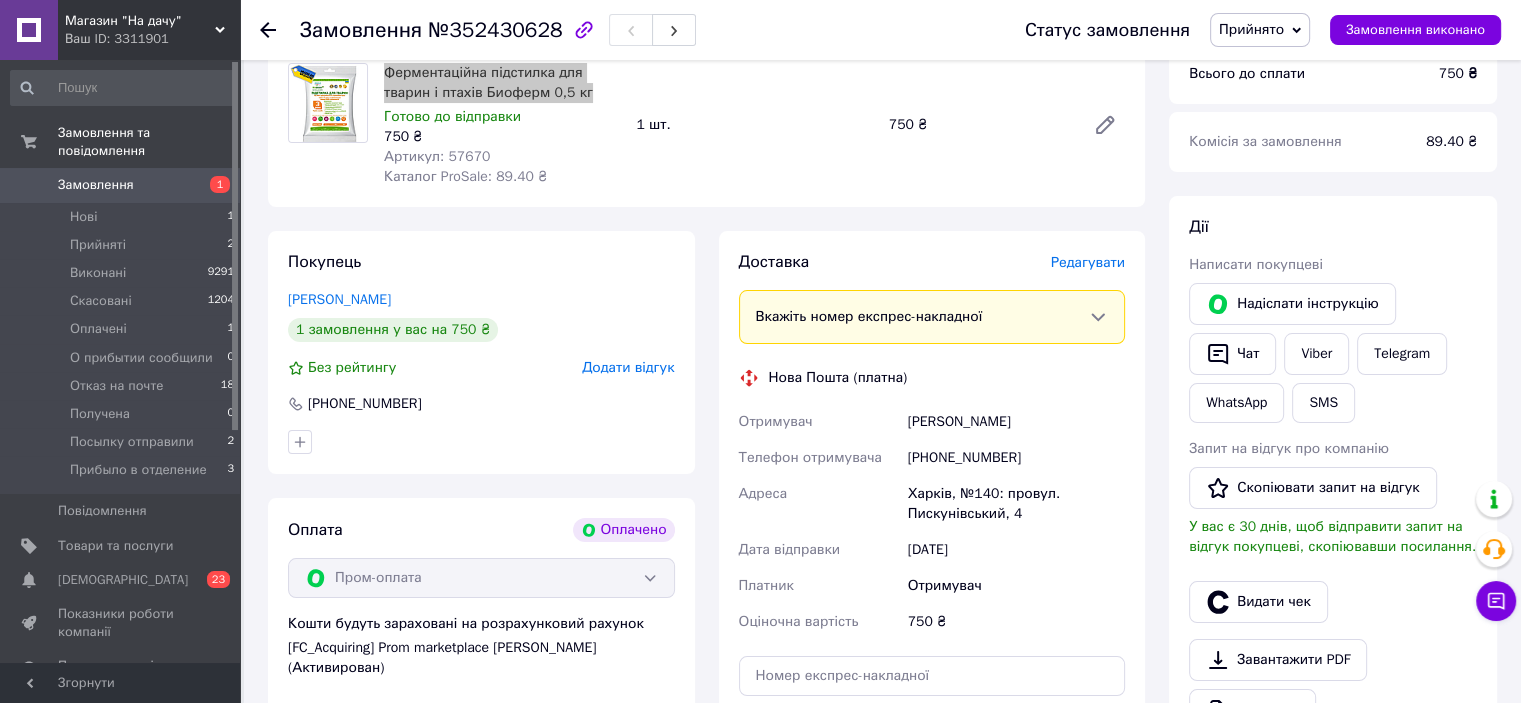 scroll, scrollTop: 300, scrollLeft: 0, axis: vertical 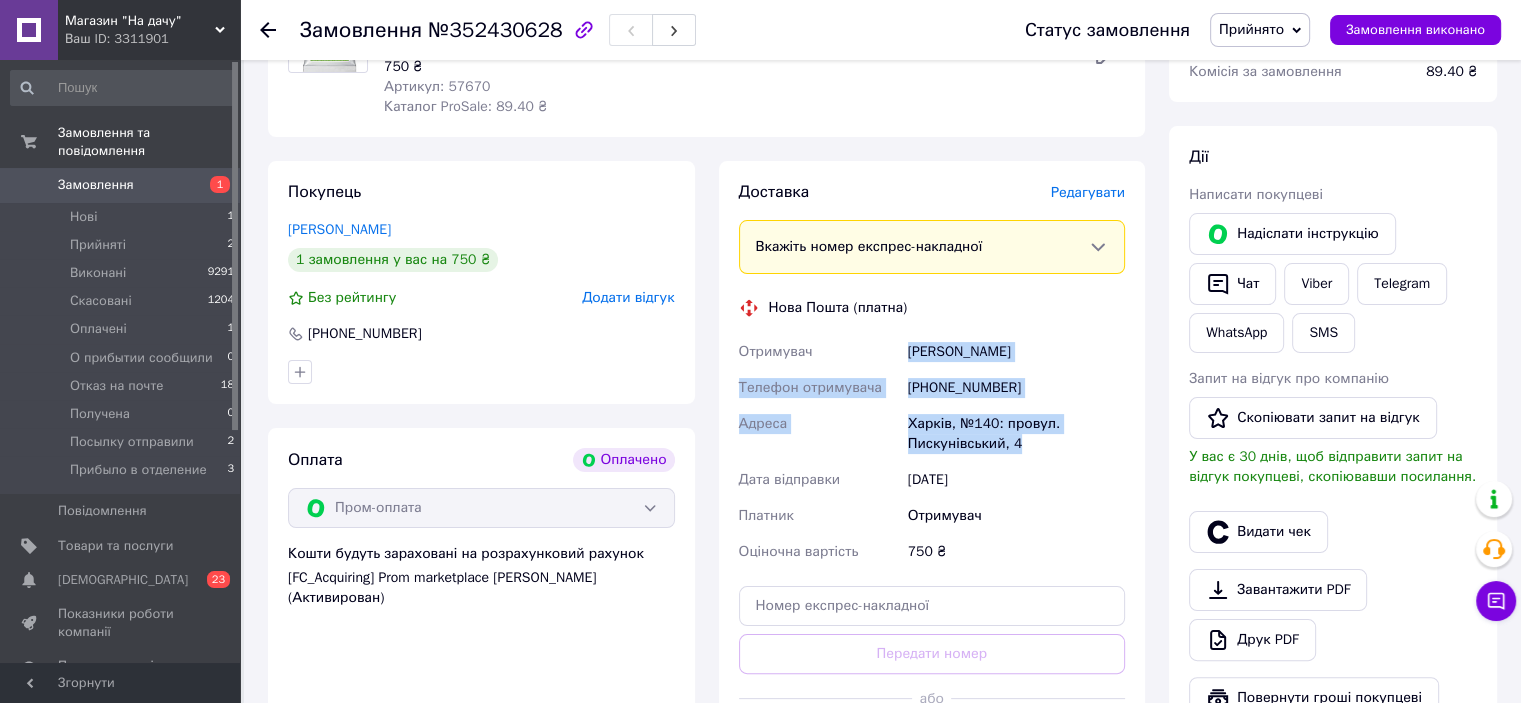 drag, startPoint x: 1036, startPoint y: 443, endPoint x: 911, endPoint y: 356, distance: 152.29576 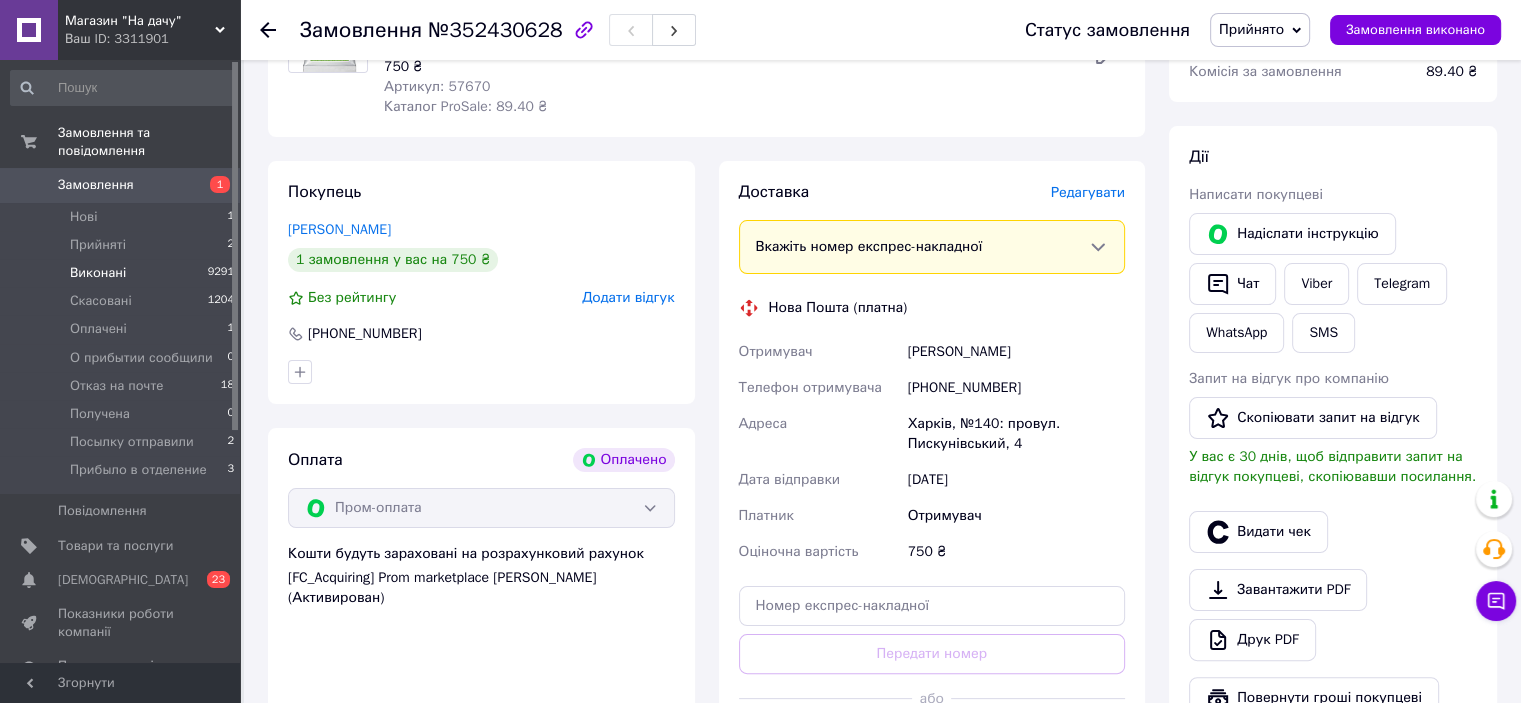 click on "Виконані" at bounding box center (98, 273) 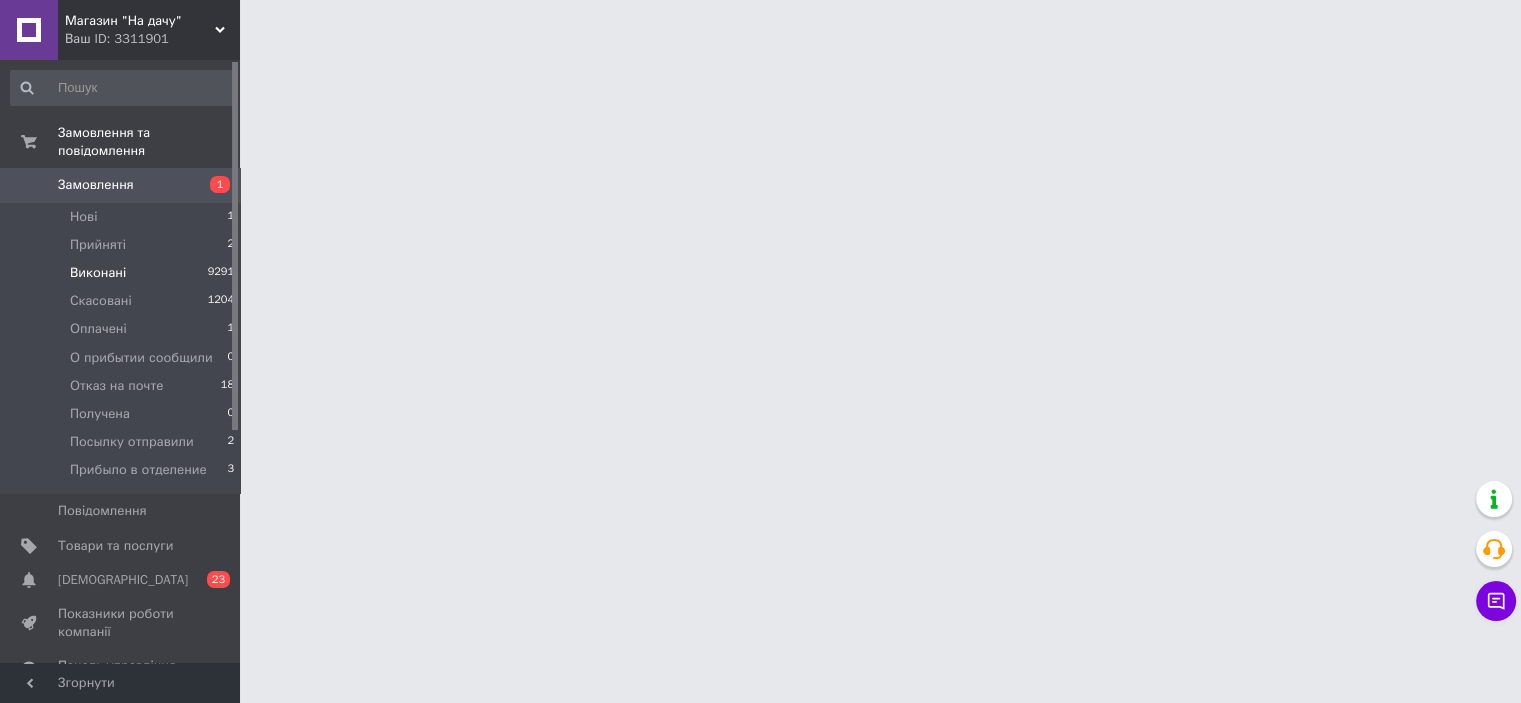 scroll, scrollTop: 0, scrollLeft: 0, axis: both 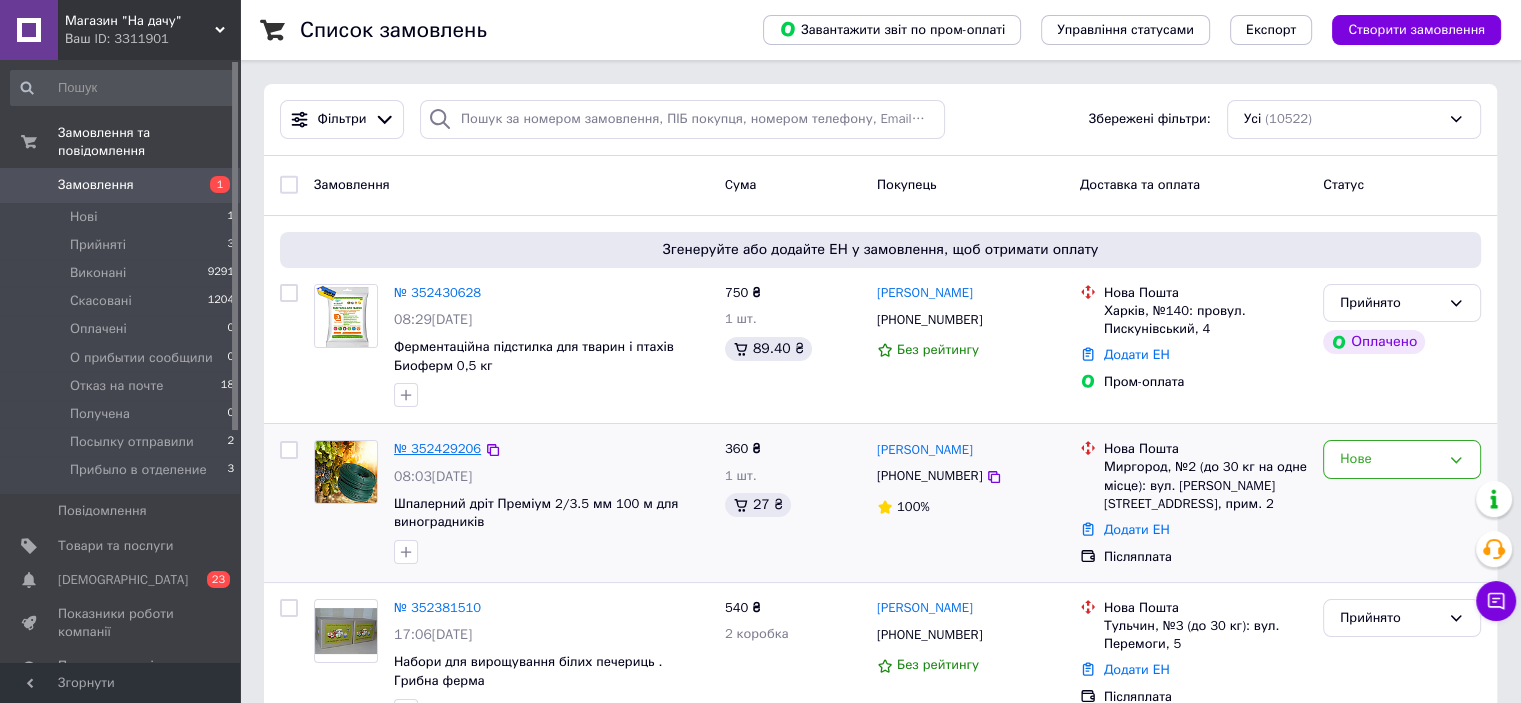 click on "№ 352429206" at bounding box center [437, 448] 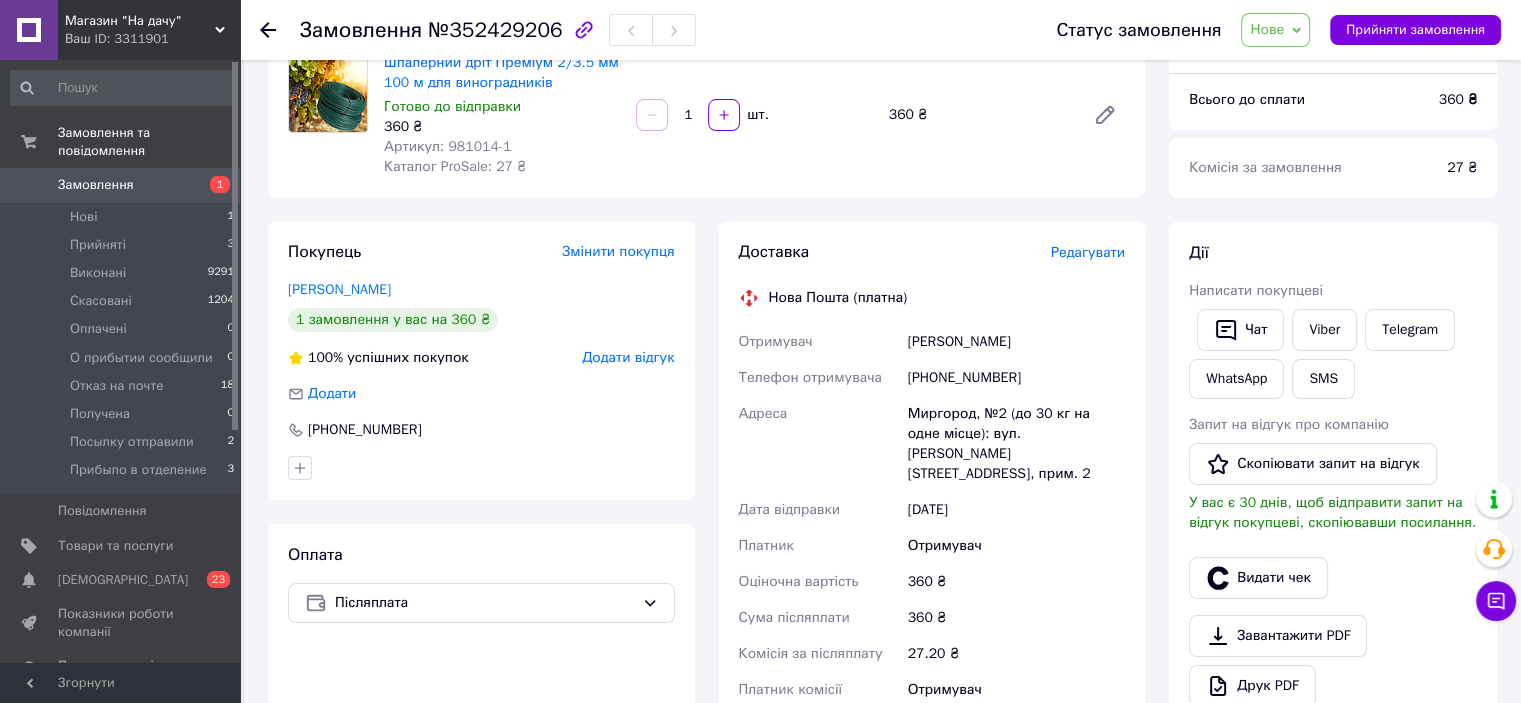 scroll, scrollTop: 200, scrollLeft: 0, axis: vertical 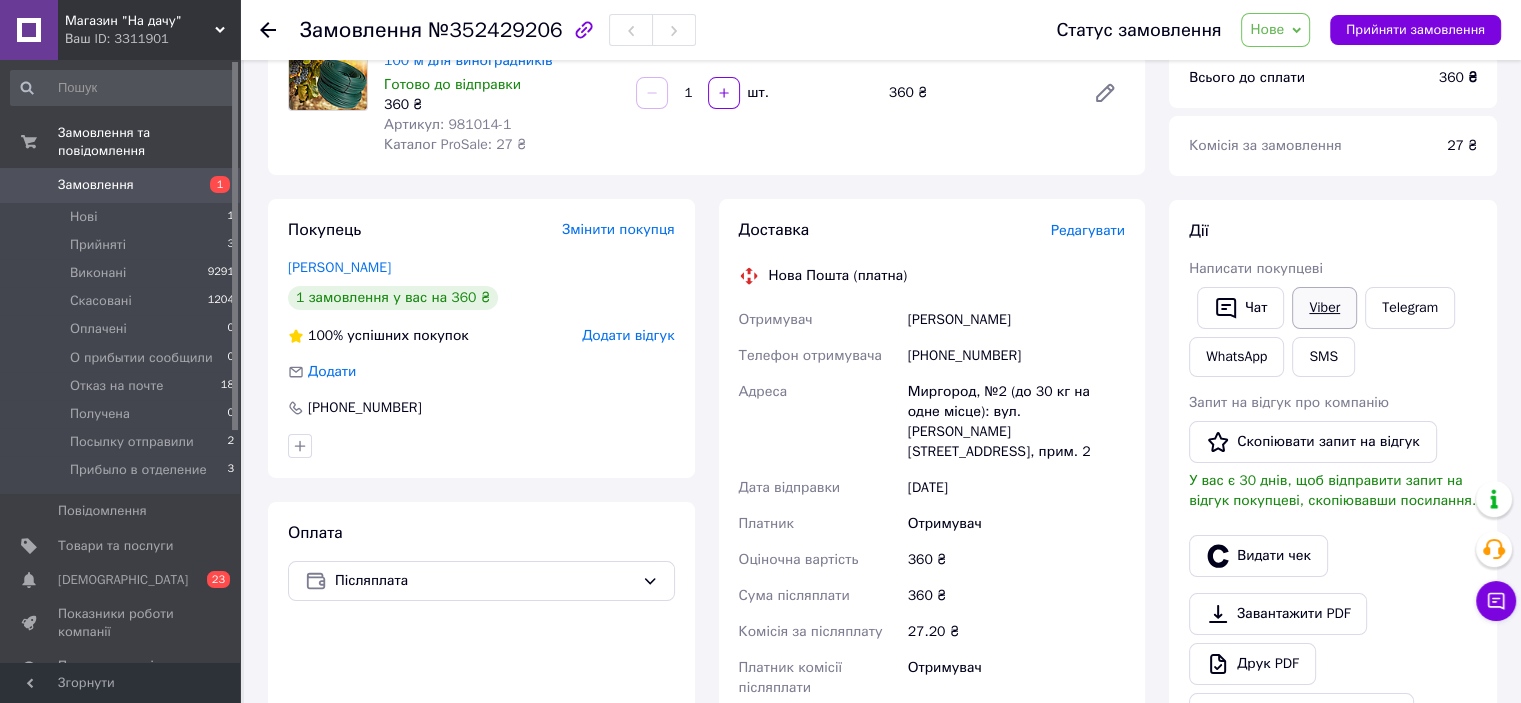 click on "Viber" at bounding box center (1324, 308) 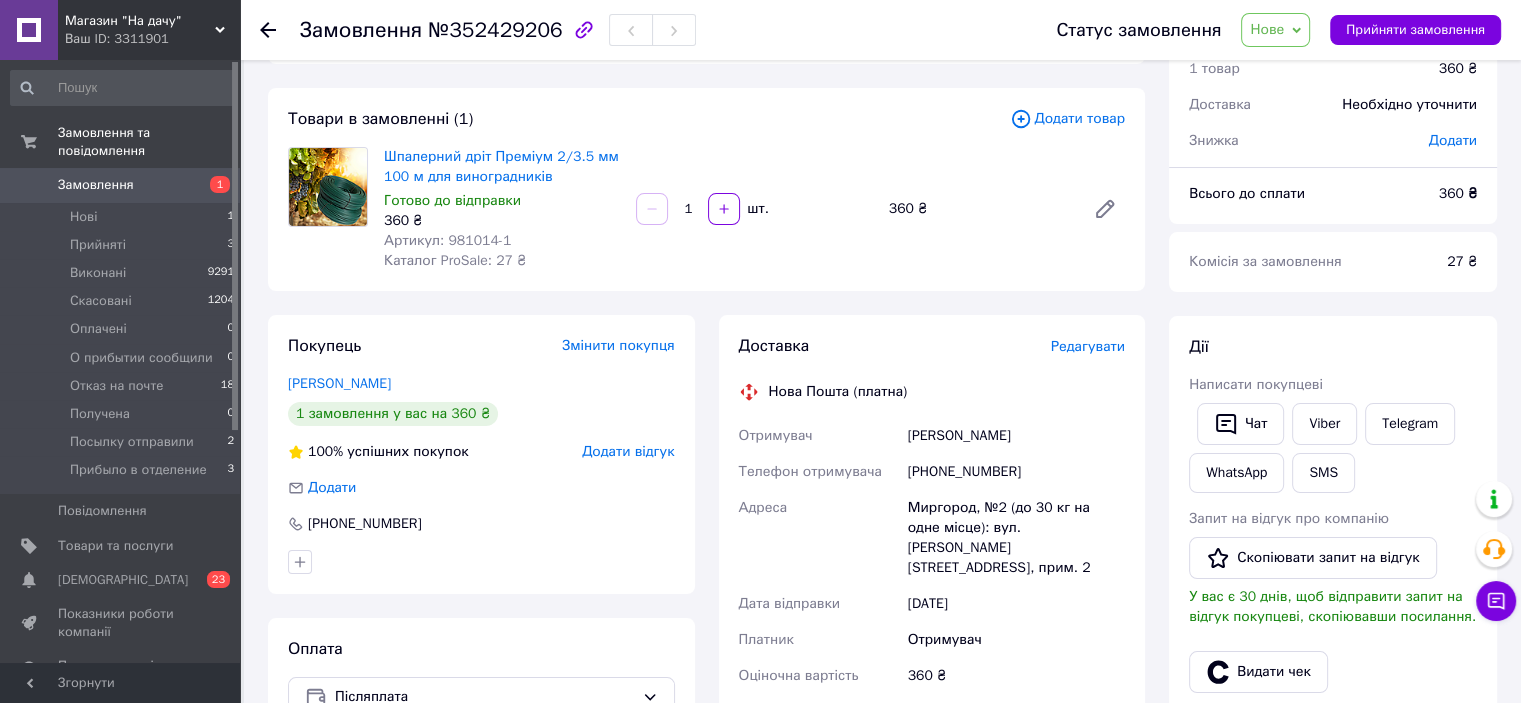 scroll, scrollTop: 0, scrollLeft: 0, axis: both 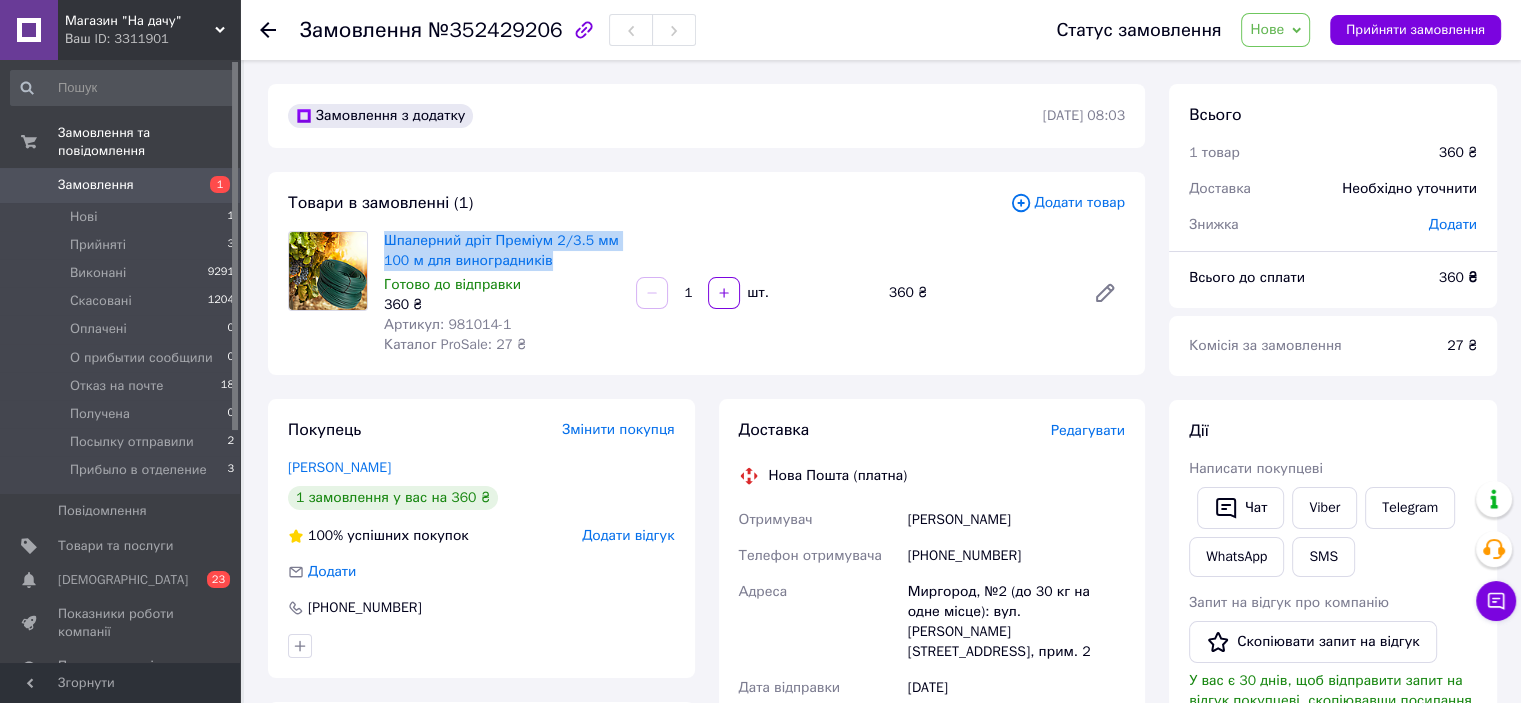 drag, startPoint x: 382, startPoint y: 246, endPoint x: 564, endPoint y: 260, distance: 182.53767 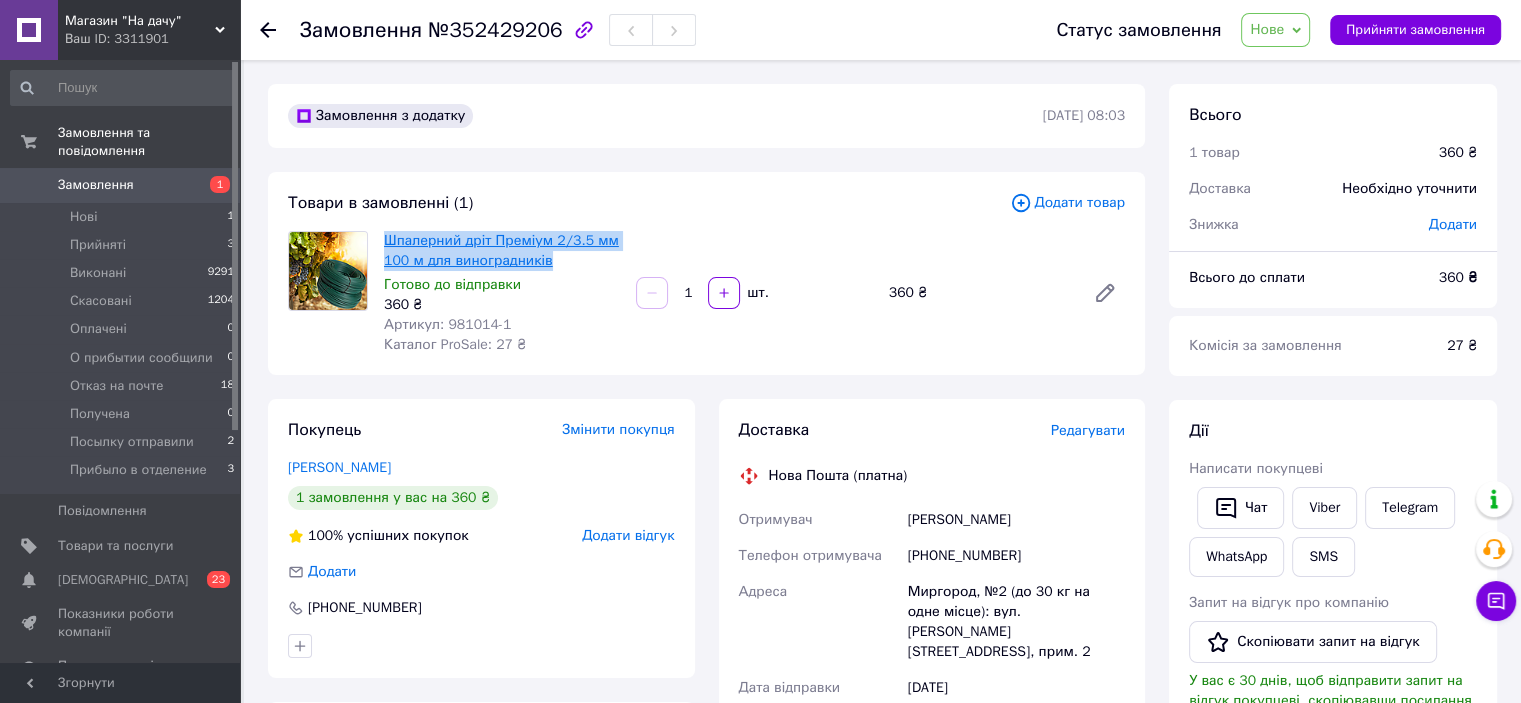 copy on "Шпалерний дріт Преміум 2/3.5 мм 100 м для виноградників" 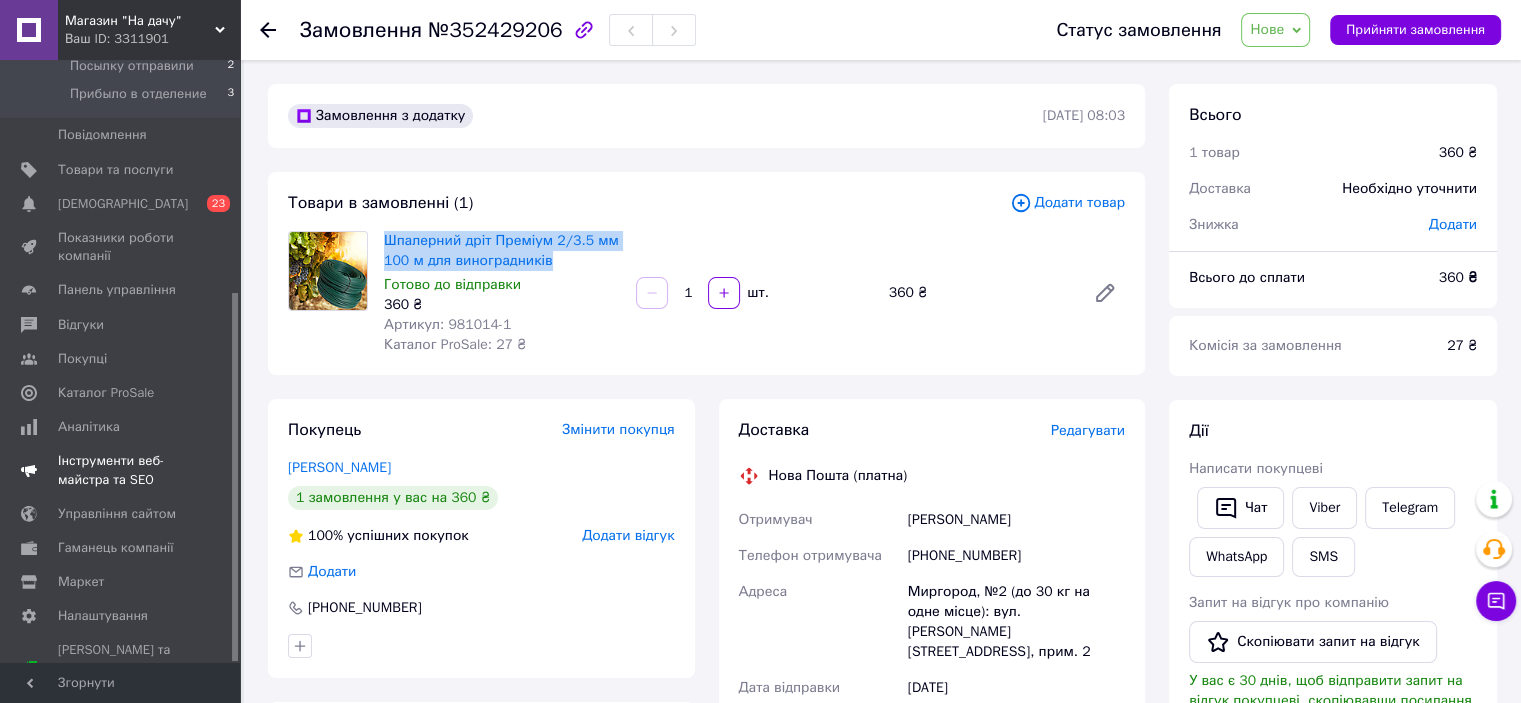 scroll, scrollTop: 380, scrollLeft: 0, axis: vertical 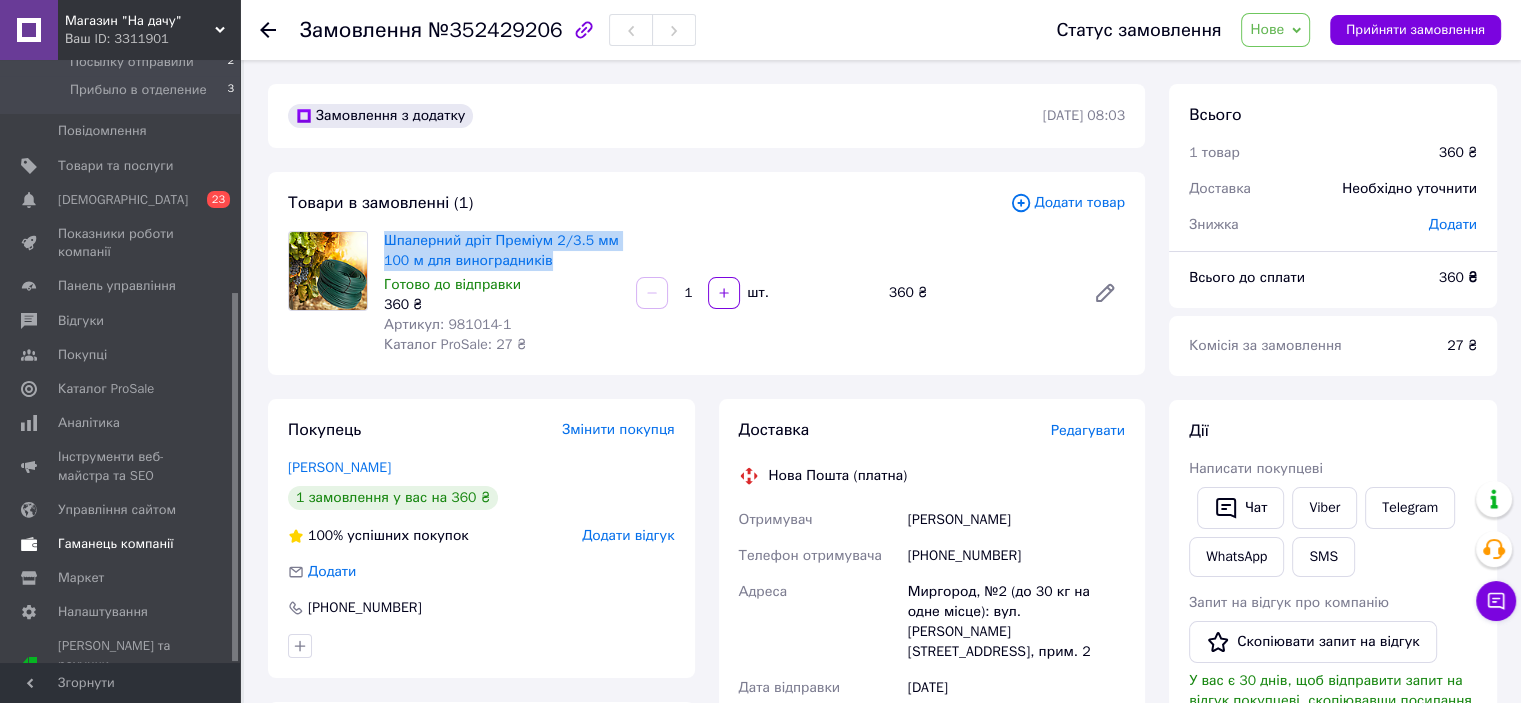 click on "Гаманець компанії" at bounding box center [116, 544] 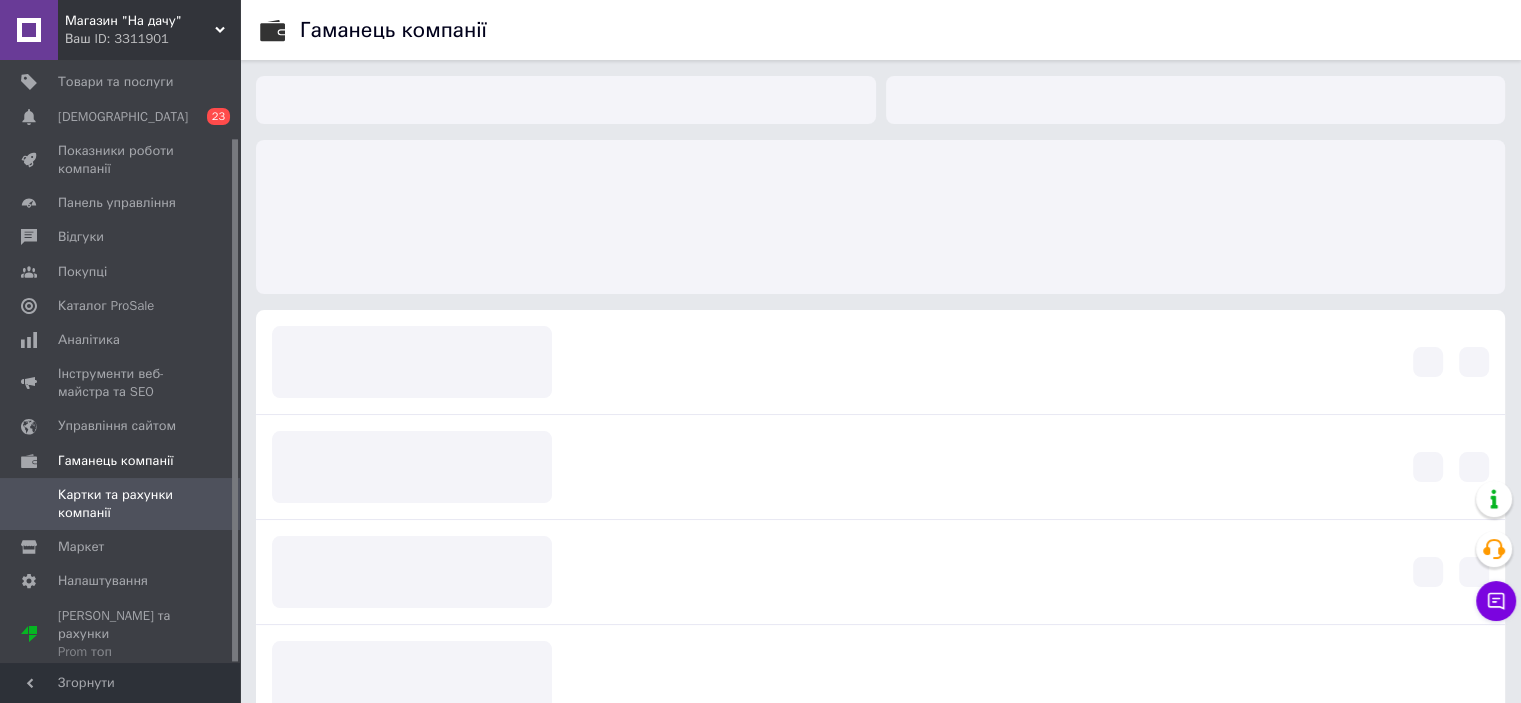 scroll, scrollTop: 90, scrollLeft: 0, axis: vertical 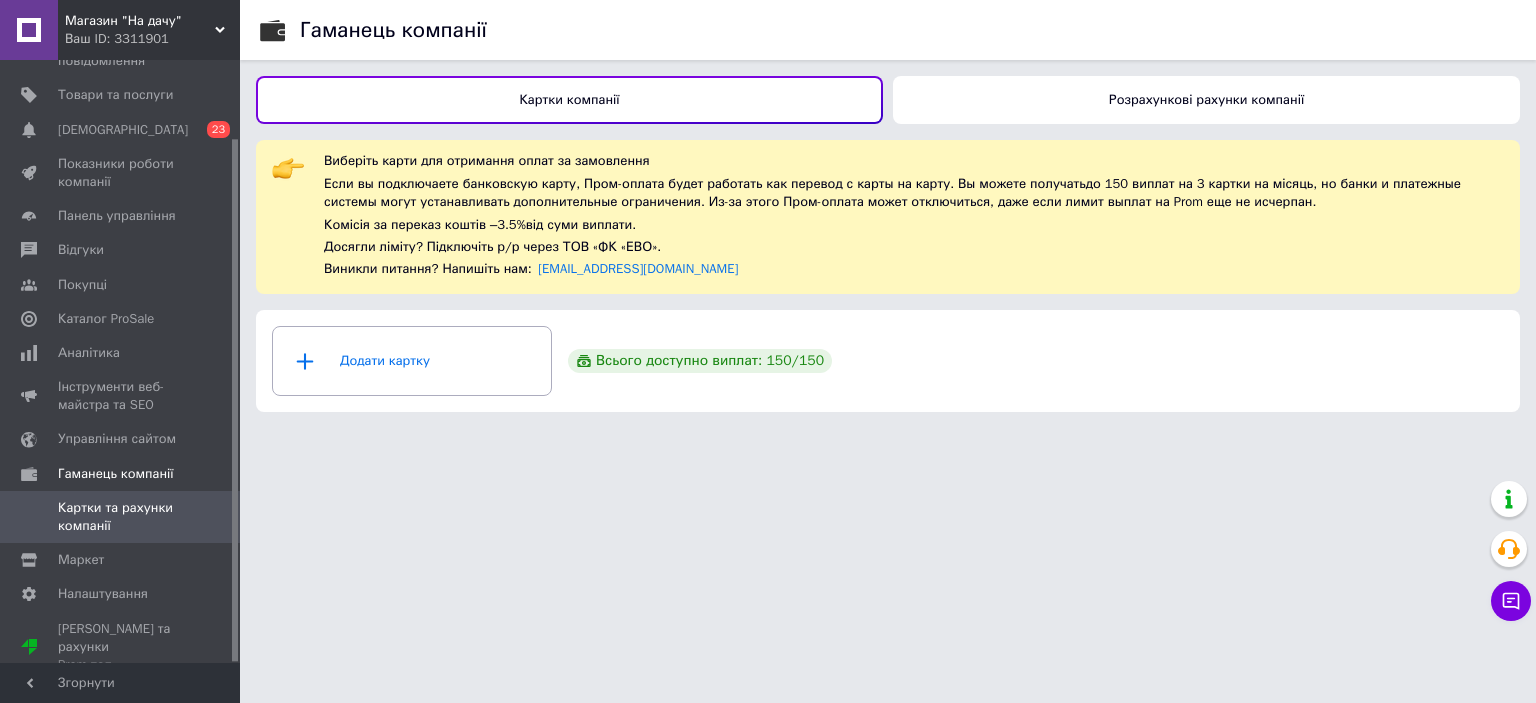 click on "Розрахункові рахунки компанії" at bounding box center [1206, 99] 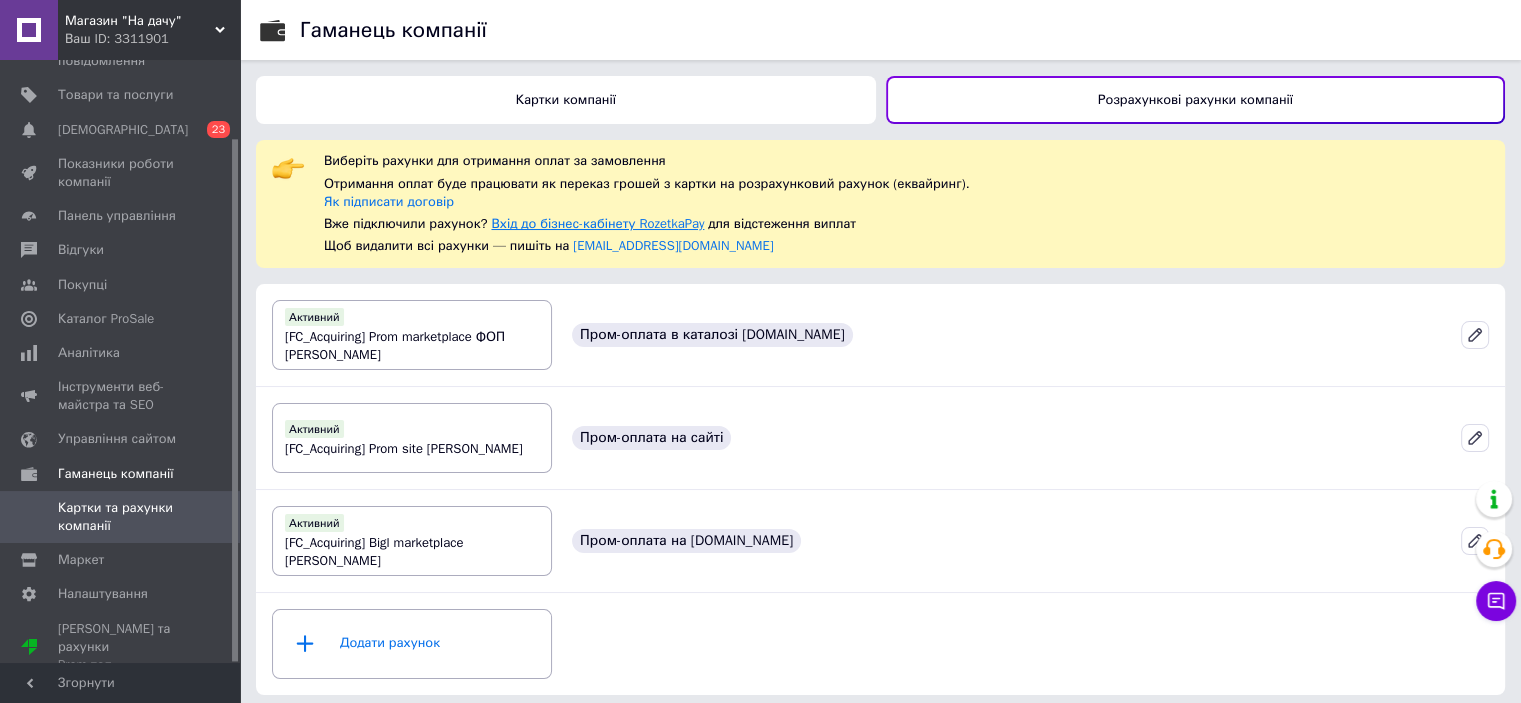 click on "Вхід до бізнес-кабінету RozetkaPay" at bounding box center [597, 223] 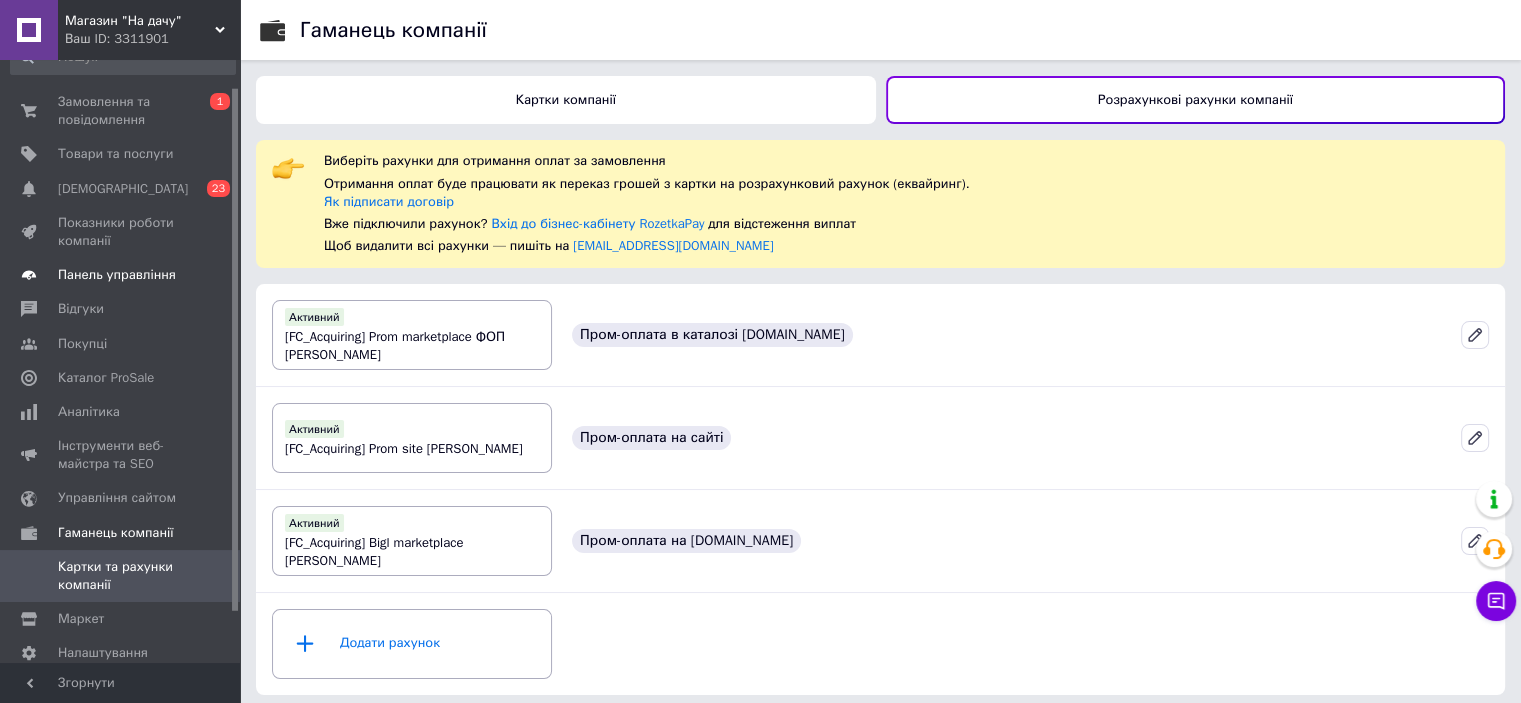 scroll, scrollTop: 0, scrollLeft: 0, axis: both 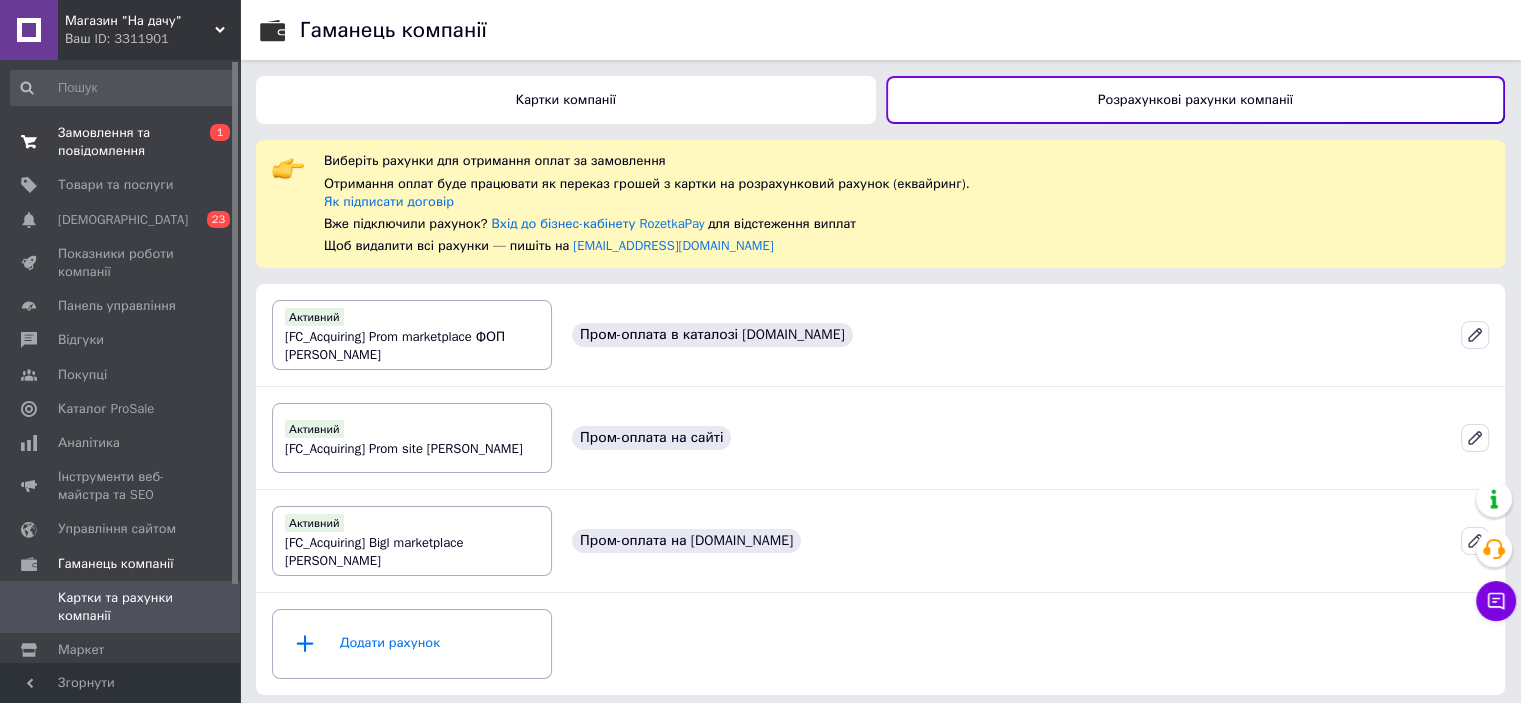 click on "Замовлення та повідомлення" at bounding box center (121, 142) 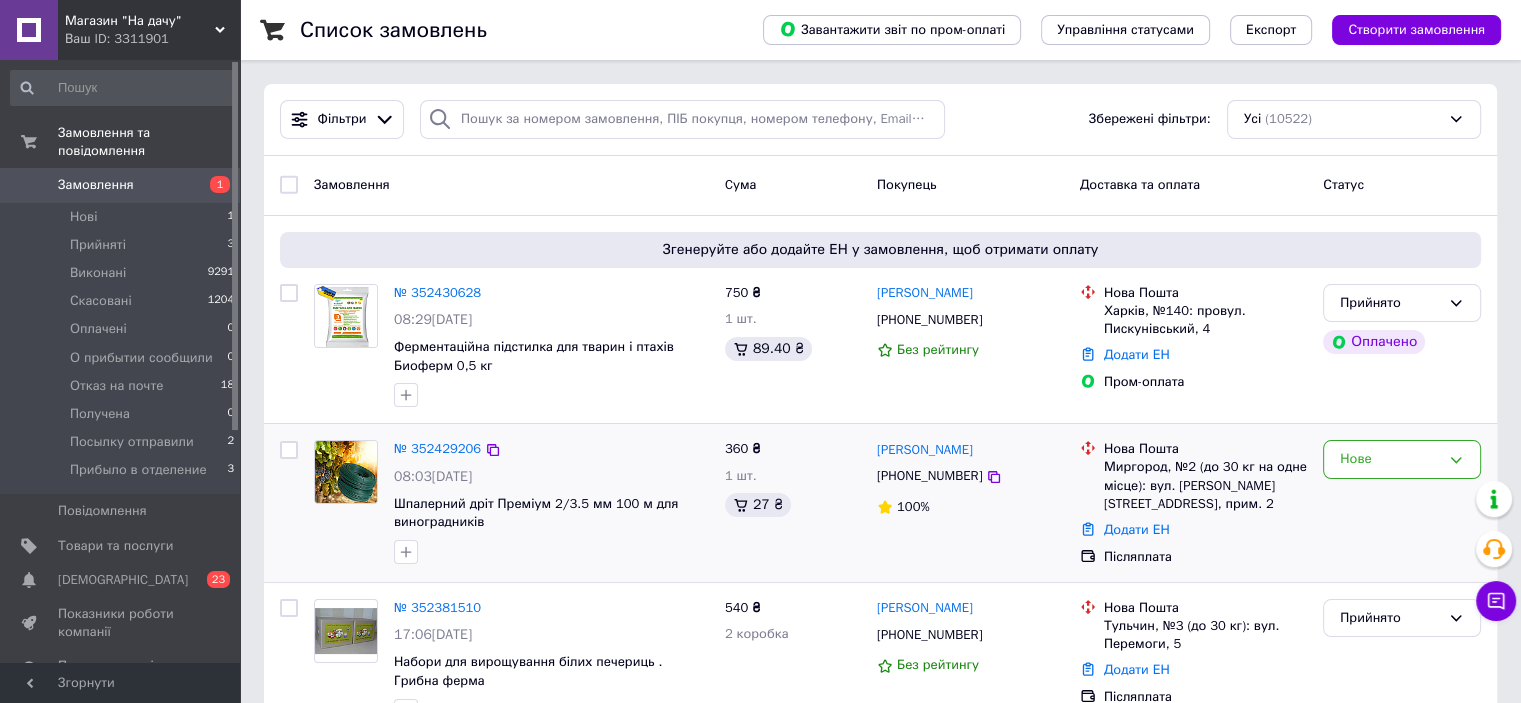 scroll, scrollTop: 200, scrollLeft: 0, axis: vertical 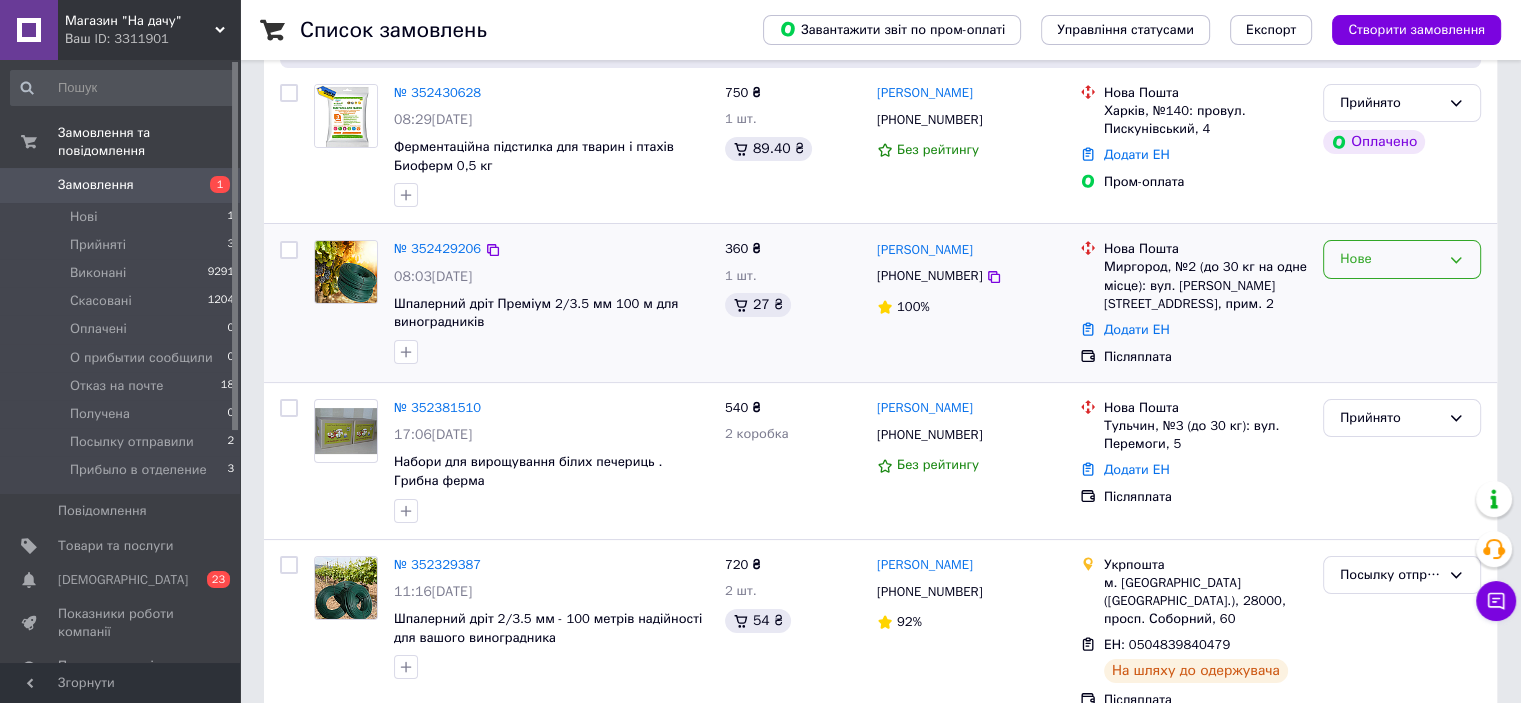 click 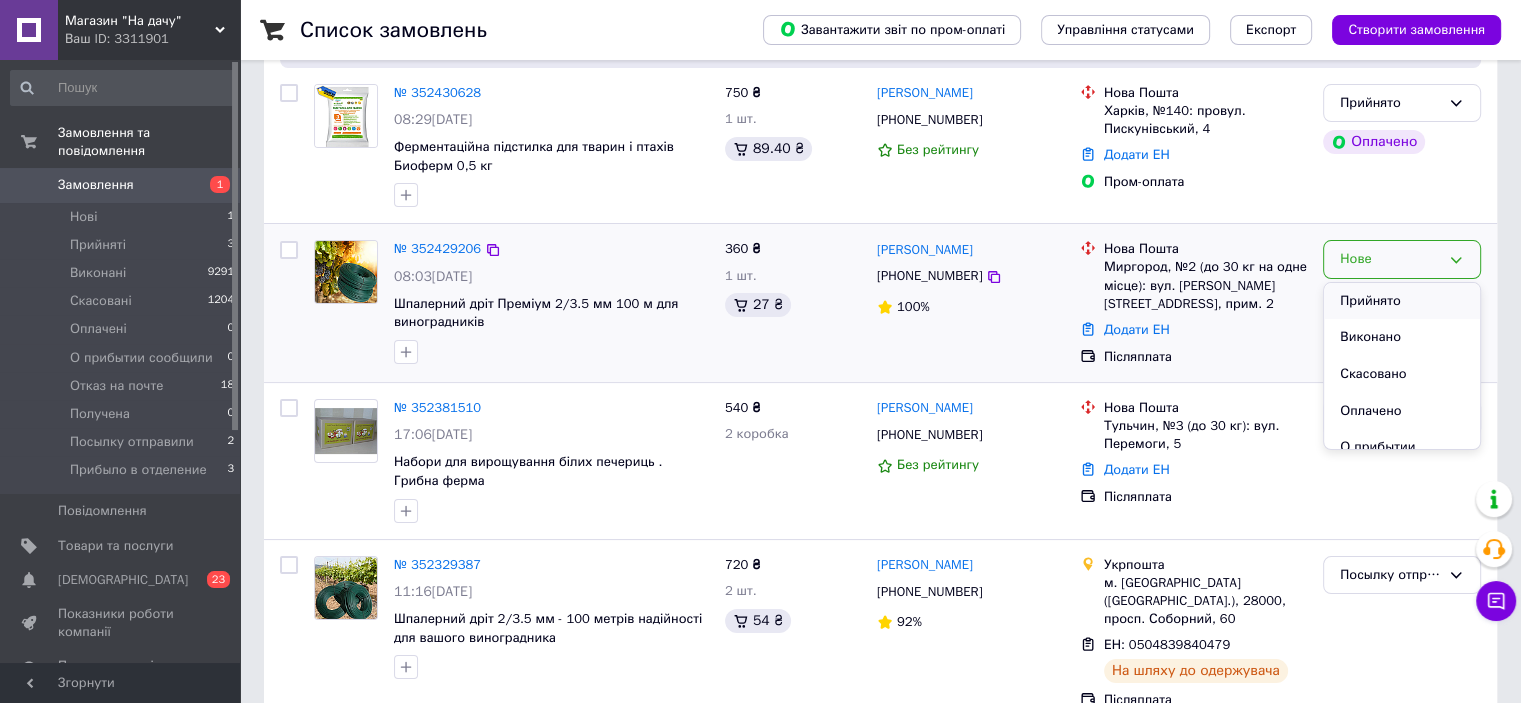 click on "Прийнято" at bounding box center [1402, 301] 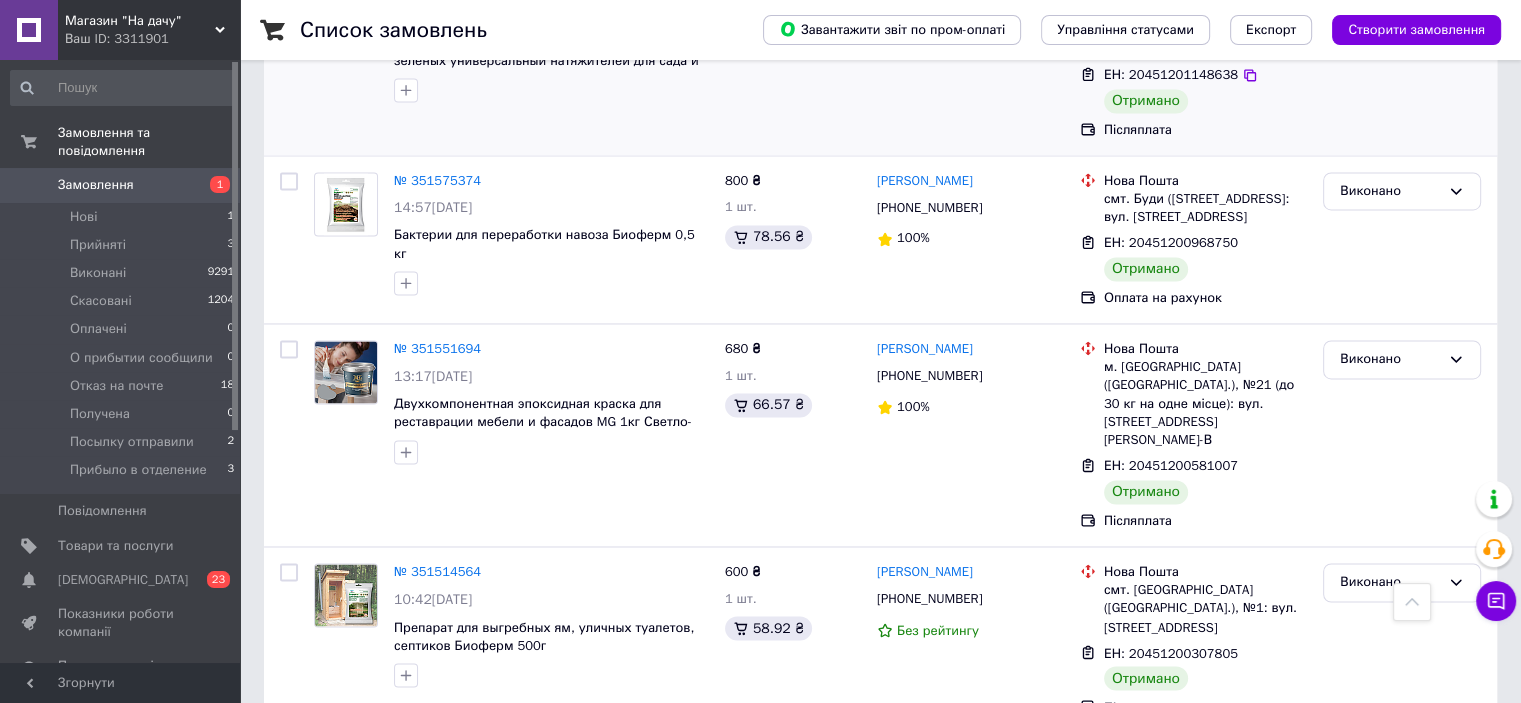scroll, scrollTop: 3200, scrollLeft: 0, axis: vertical 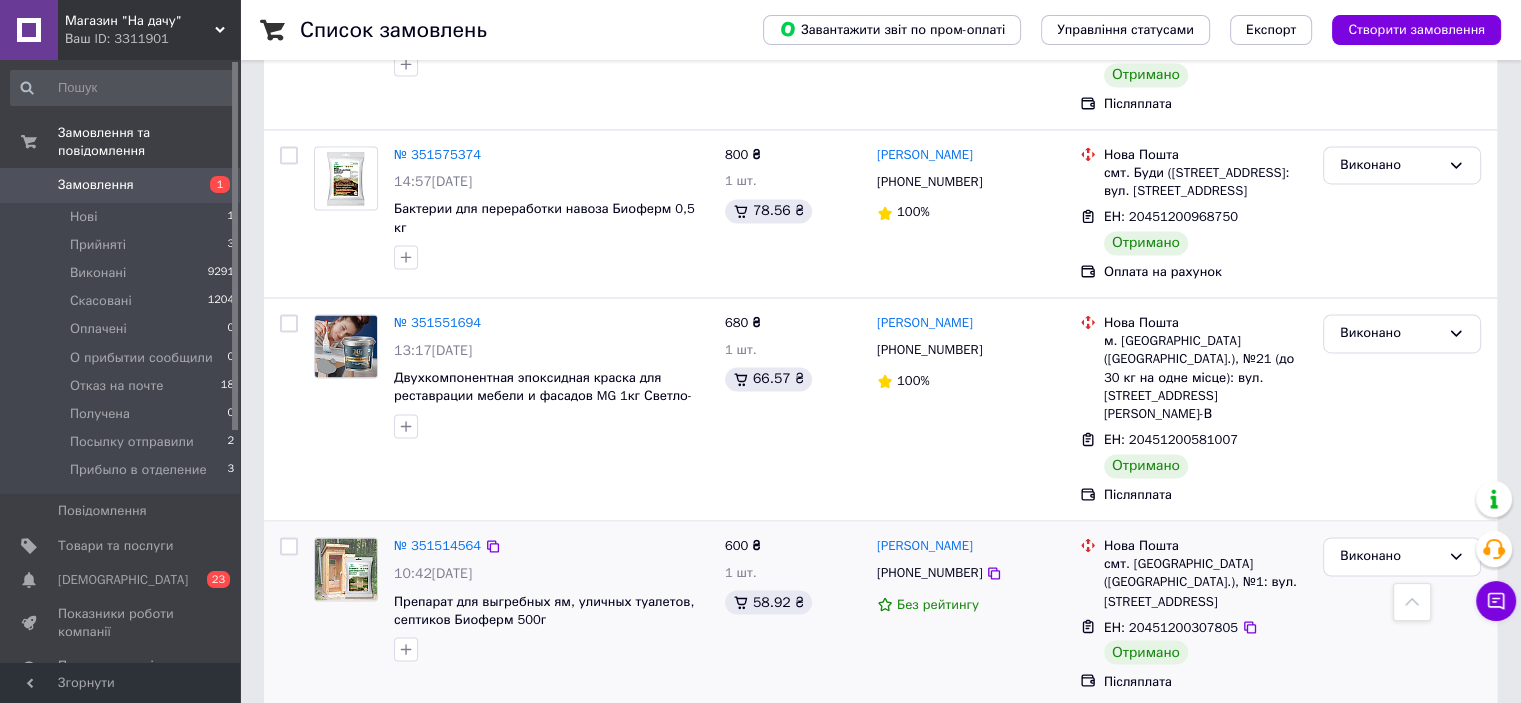 click on "Прибыло в отделение" at bounding box center [138, 470] 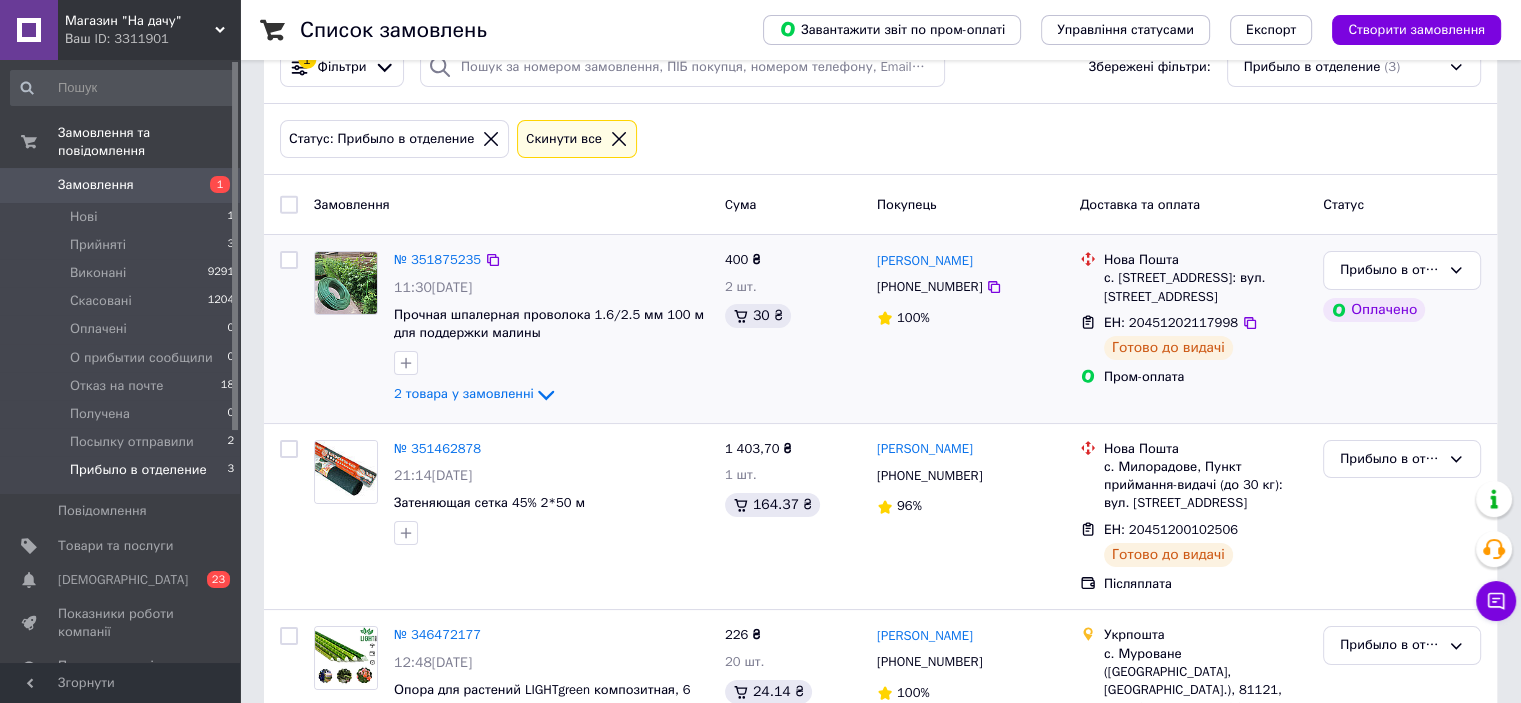 scroll, scrollTop: 167, scrollLeft: 0, axis: vertical 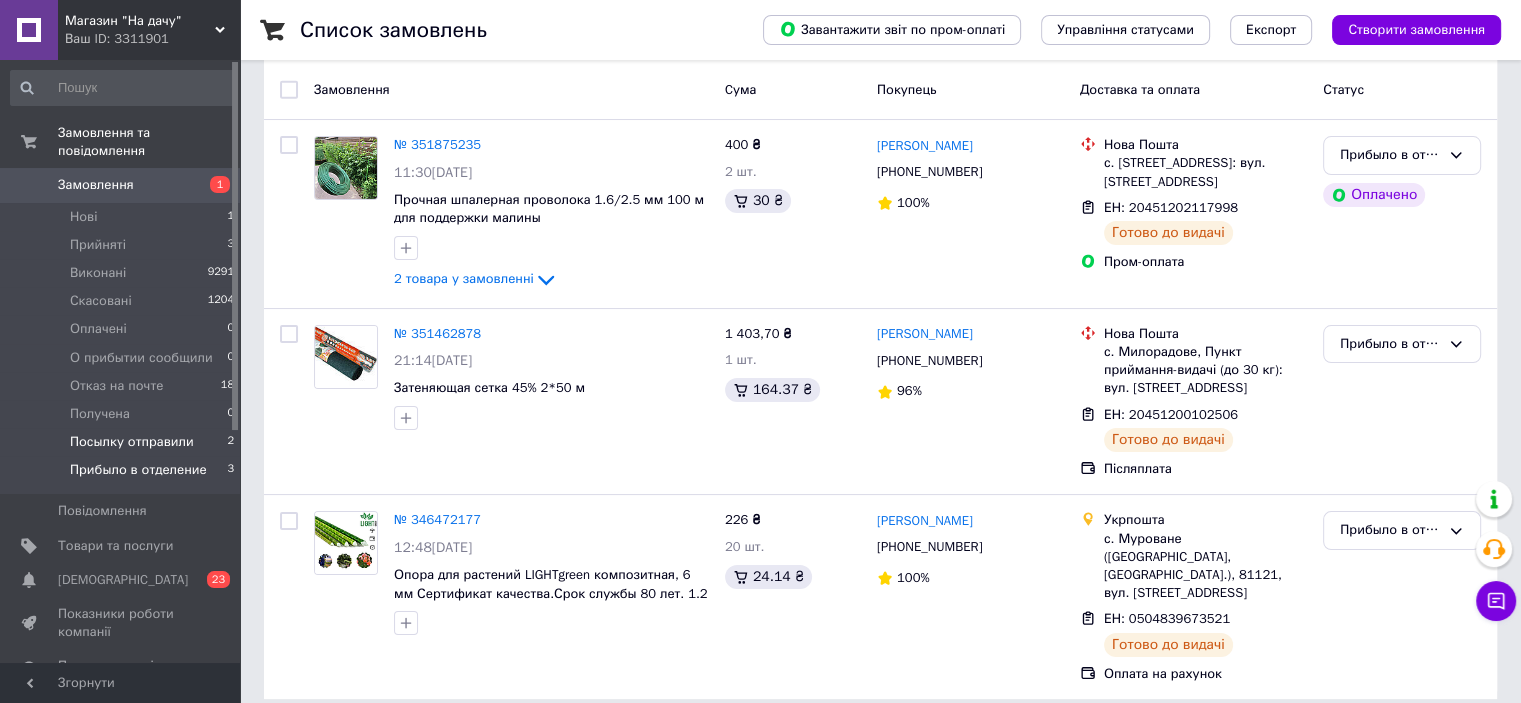 click on "Посылку отправили" at bounding box center [132, 442] 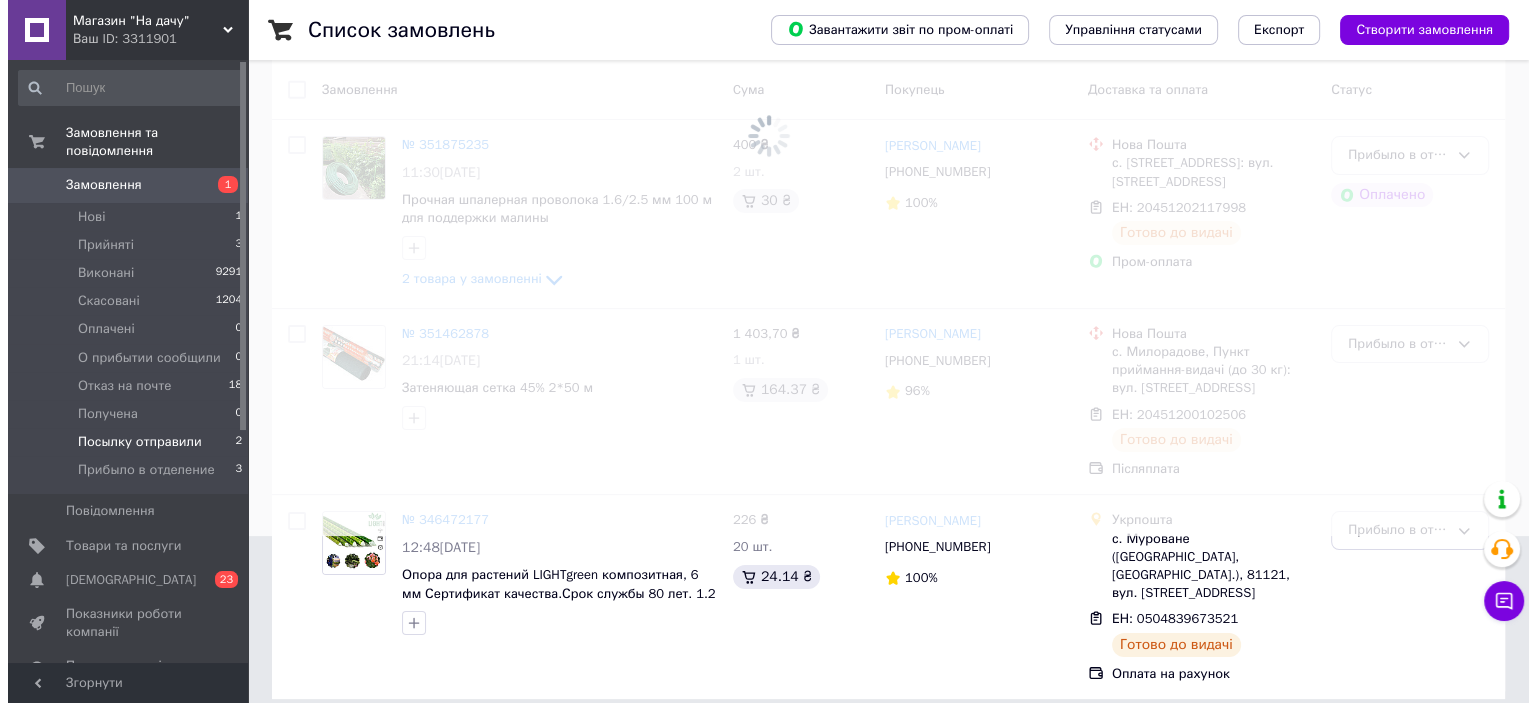 scroll, scrollTop: 0, scrollLeft: 0, axis: both 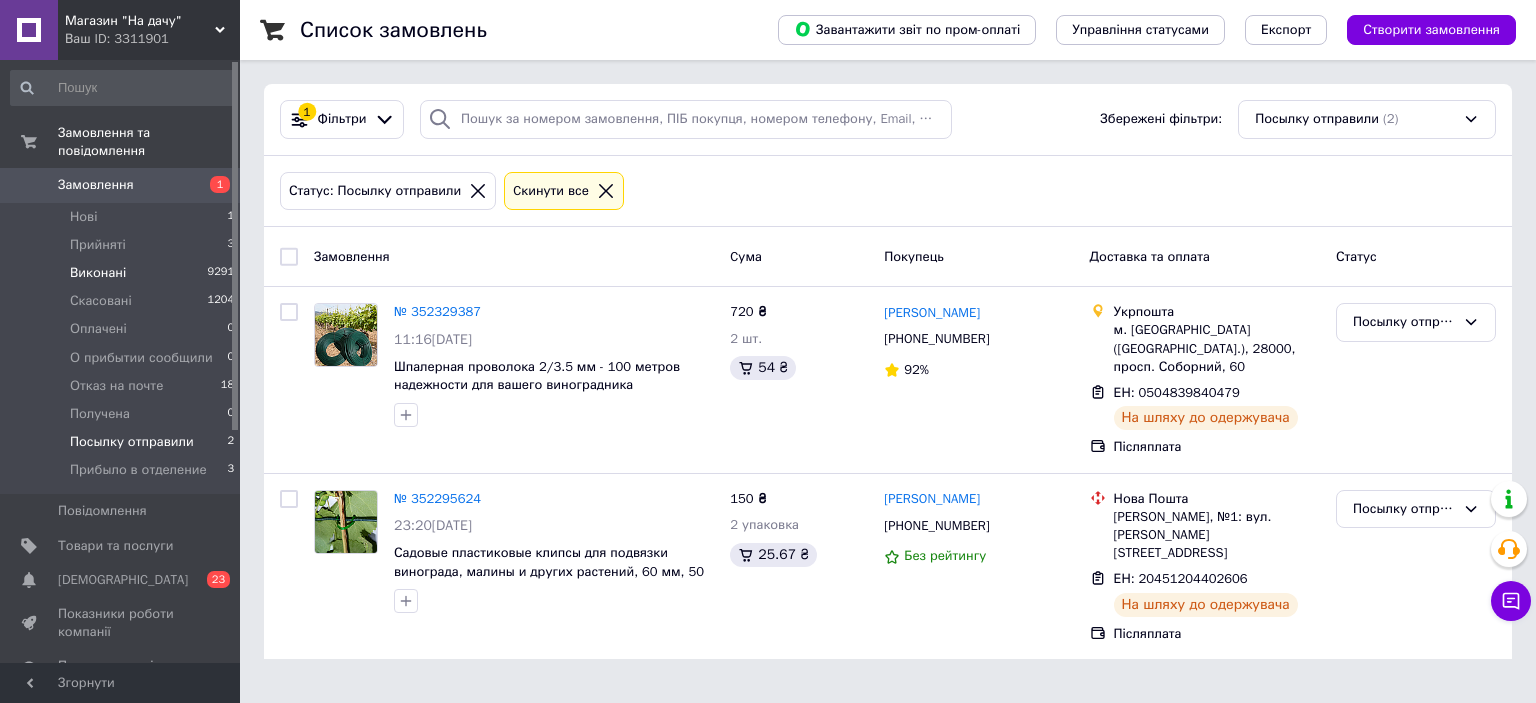 click on "Виконані" at bounding box center [98, 273] 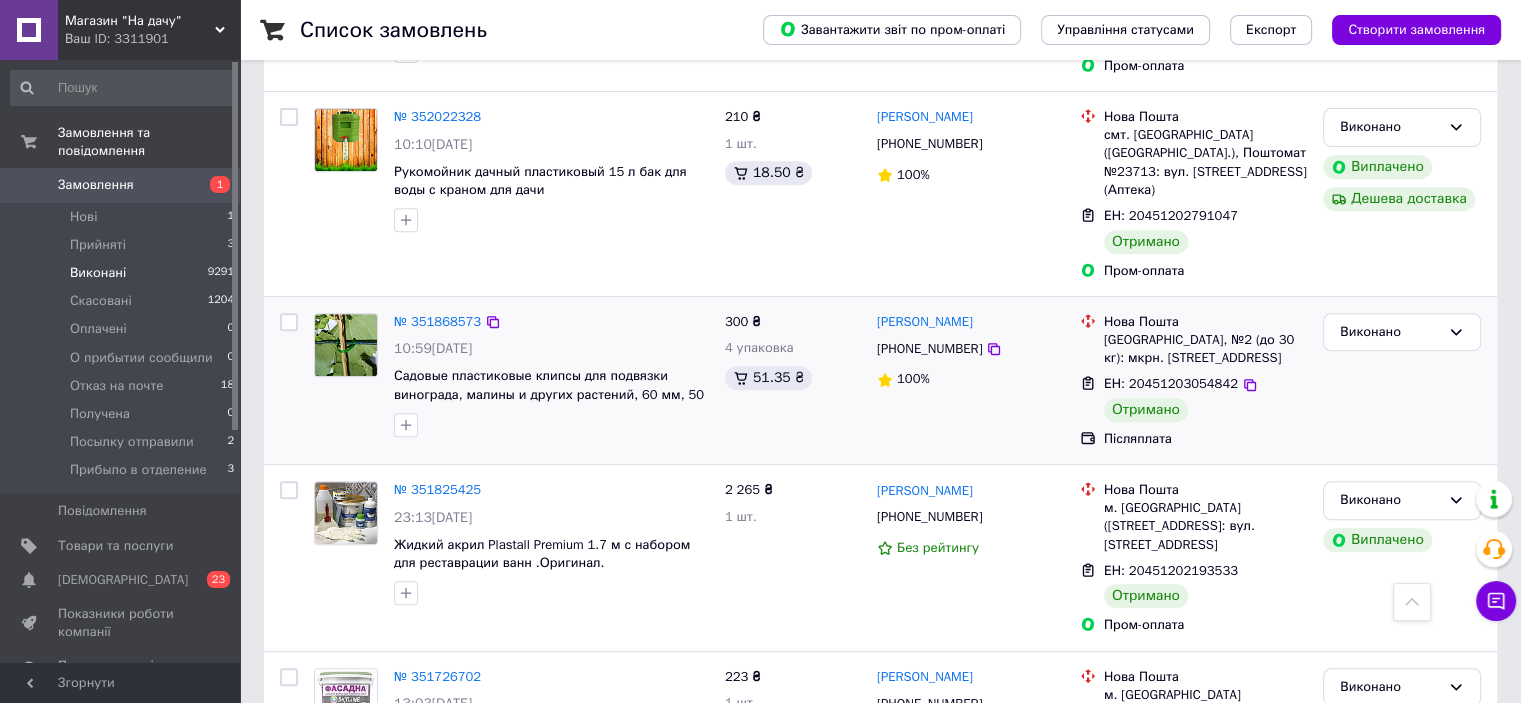 scroll, scrollTop: 800, scrollLeft: 0, axis: vertical 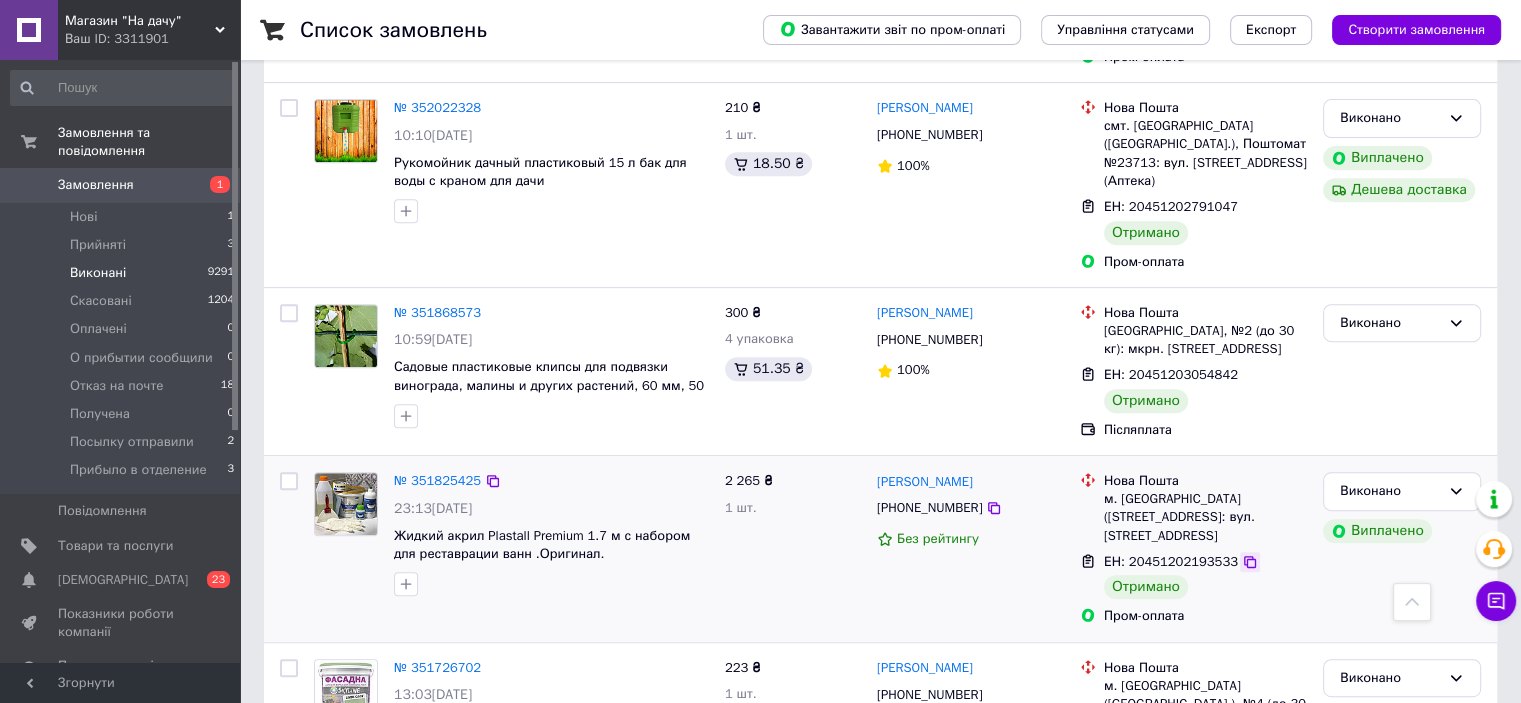 click 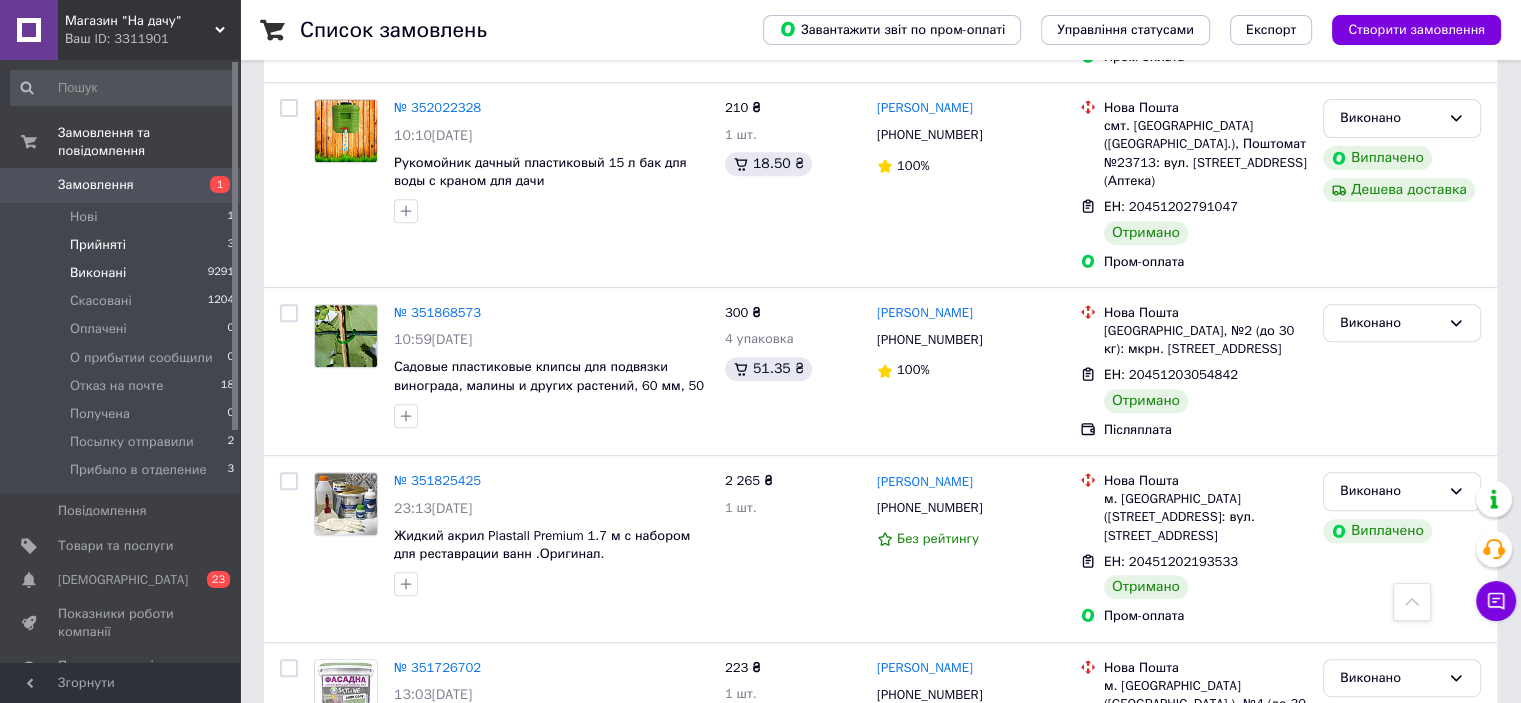 click on "Прийняті" at bounding box center [98, 245] 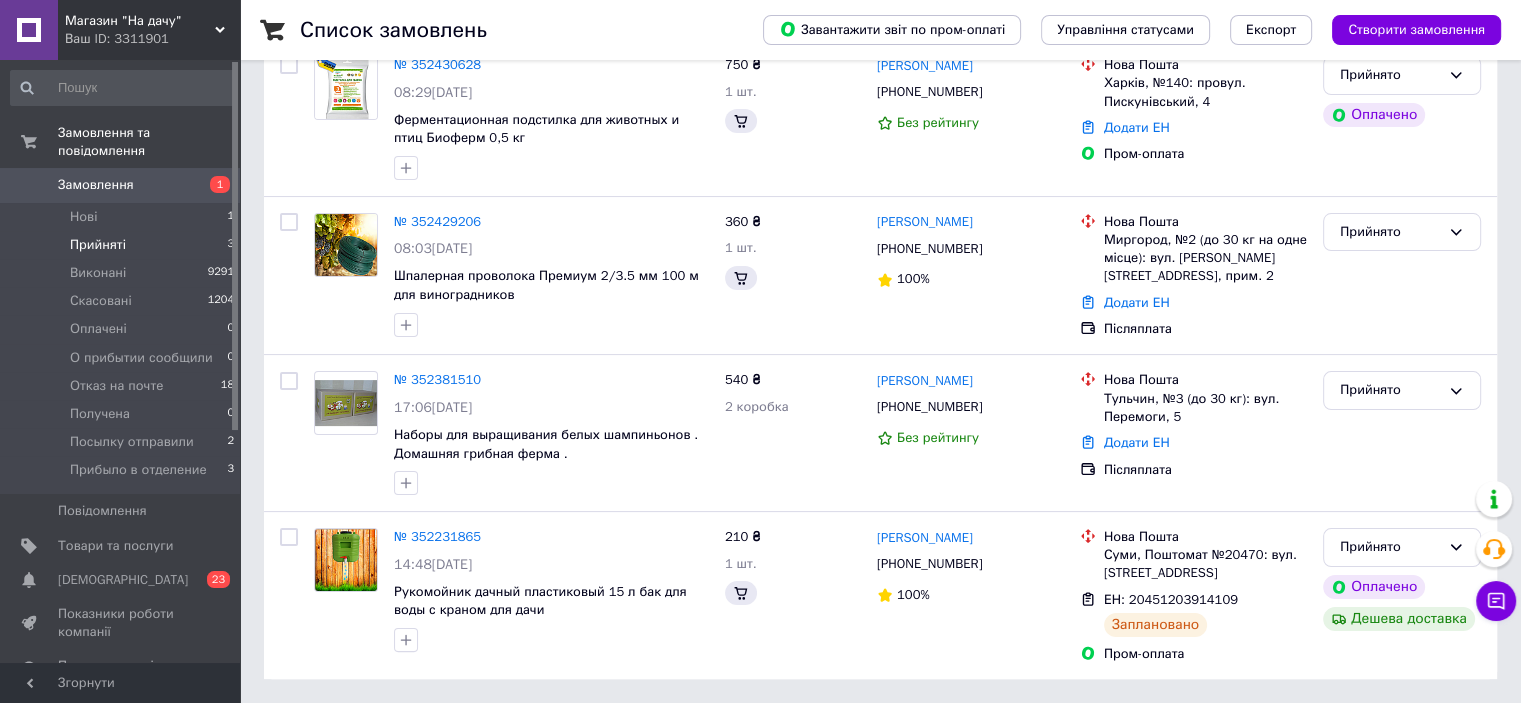 scroll, scrollTop: 0, scrollLeft: 0, axis: both 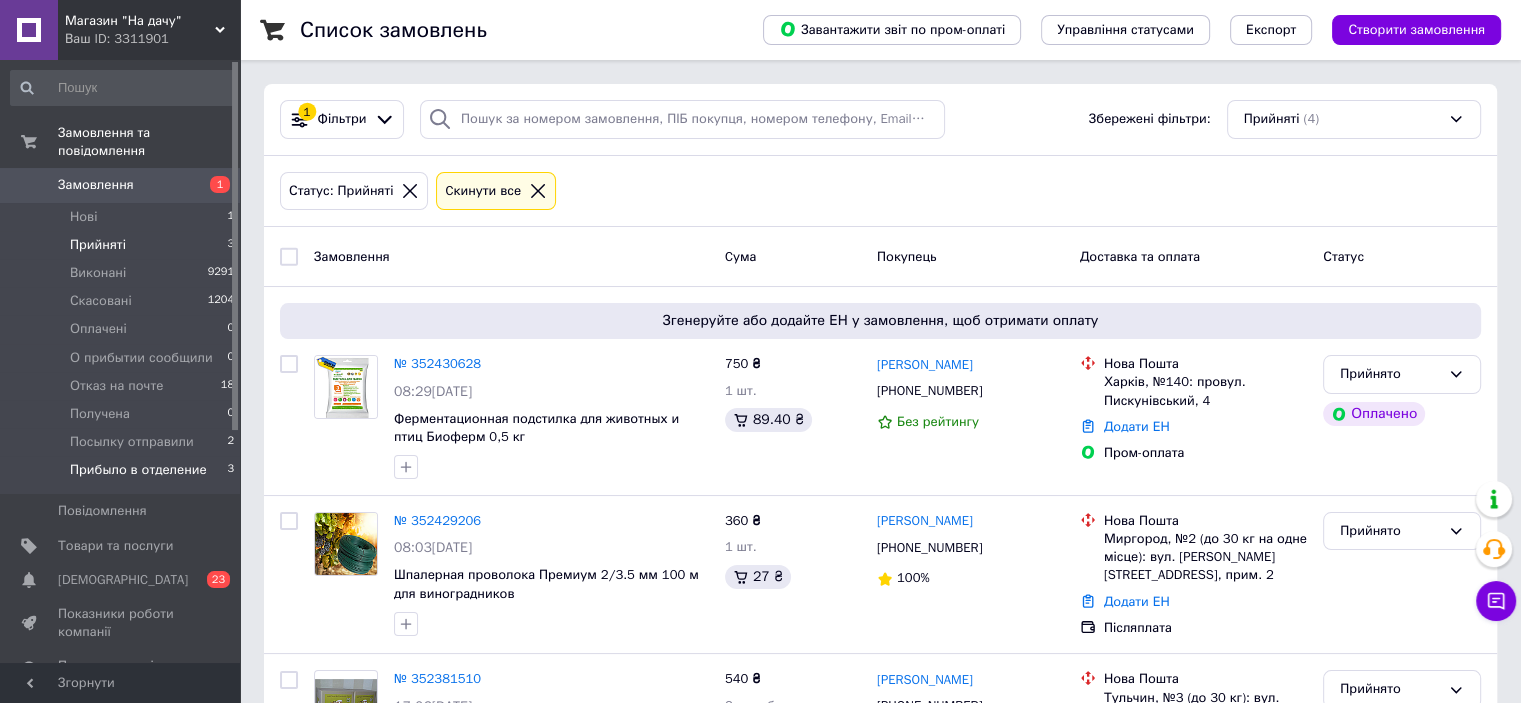 click on "Прибыло в отделение" at bounding box center [138, 470] 